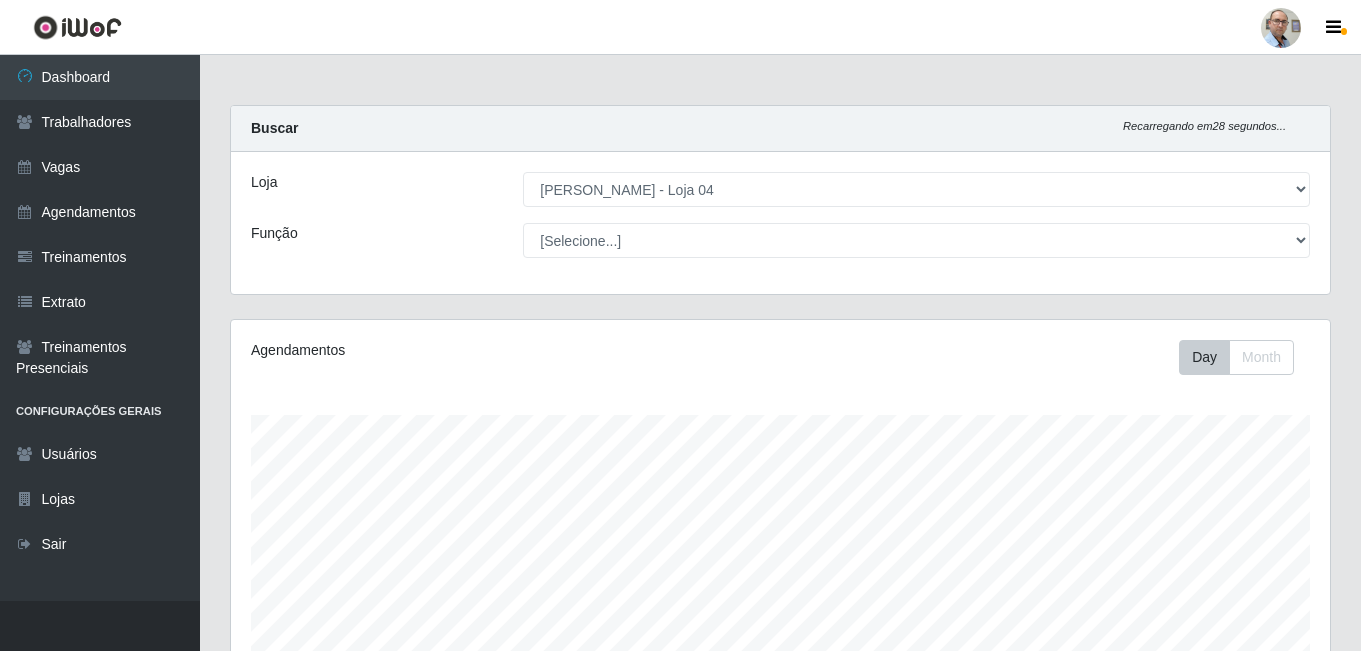 select on "251" 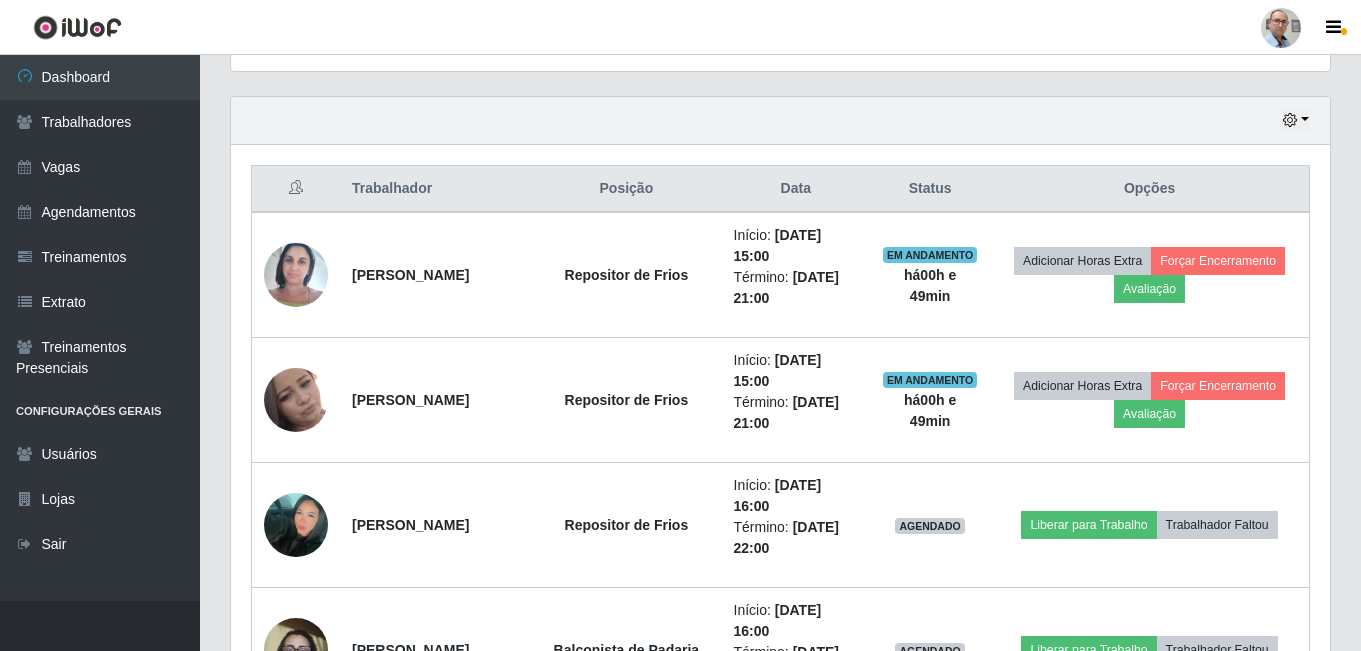 scroll, scrollTop: 999585, scrollLeft: 998901, axis: both 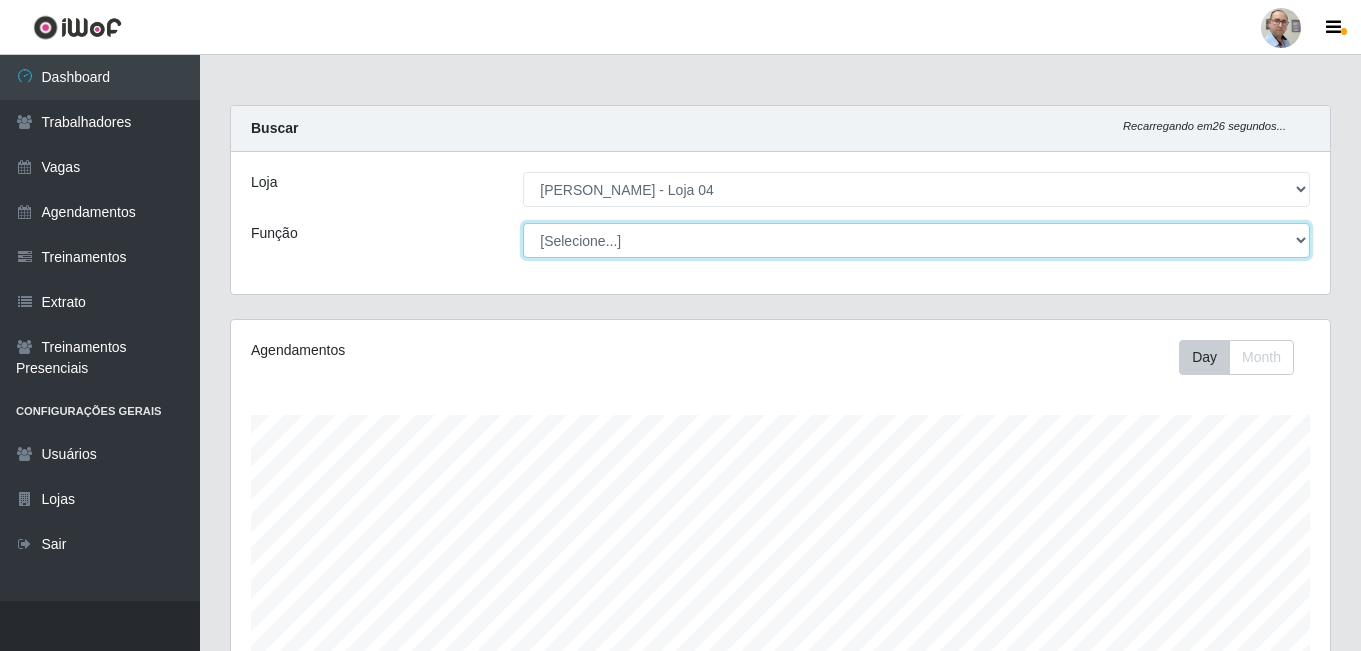 click on "[Selecione...] ASG ASG + ASG ++ Auxiliar de Depósito  Auxiliar de Depósito + Auxiliar de Depósito ++ Auxiliar de Estacionamento Auxiliar de Estacionamento + Auxiliar de Estacionamento ++ Balconista de Frios Balconista de Frios + Balconista de Padaria  Balconista de Padaria + Embalador Embalador + Embalador ++ Operador de Caixa Operador de Caixa + Operador de Caixa ++ Repositor  Repositor + Repositor ++ Repositor de Frios Repositor de Frios + Repositor de Frios ++ Repositor de Hortifruti Repositor de Hortifruti + Repositor de Hortifruti ++" at bounding box center (916, 240) 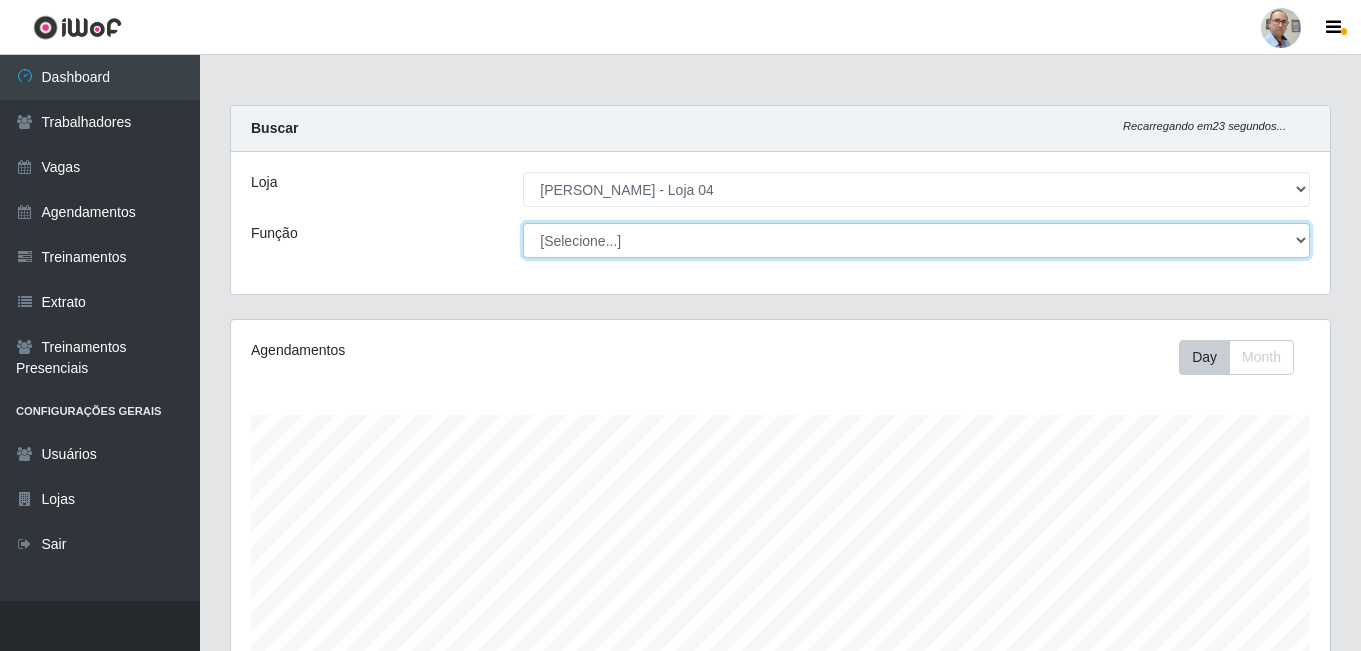 click on "[Selecione...] ASG ASG + ASG ++ Auxiliar de Depósito  Auxiliar de Depósito + Auxiliar de Depósito ++ Auxiliar de Estacionamento Auxiliar de Estacionamento + Auxiliar de Estacionamento ++ Balconista de Frios Balconista de Frios + Balconista de Padaria  Balconista de Padaria + Embalador Embalador + Embalador ++ Operador de Caixa Operador de Caixa + Operador de Caixa ++ Repositor  Repositor + Repositor ++ Repositor de Frios Repositor de Frios + Repositor de Frios ++ Repositor de Hortifruti Repositor de Hortifruti + Repositor de Hortifruti ++" at bounding box center (916, 240) 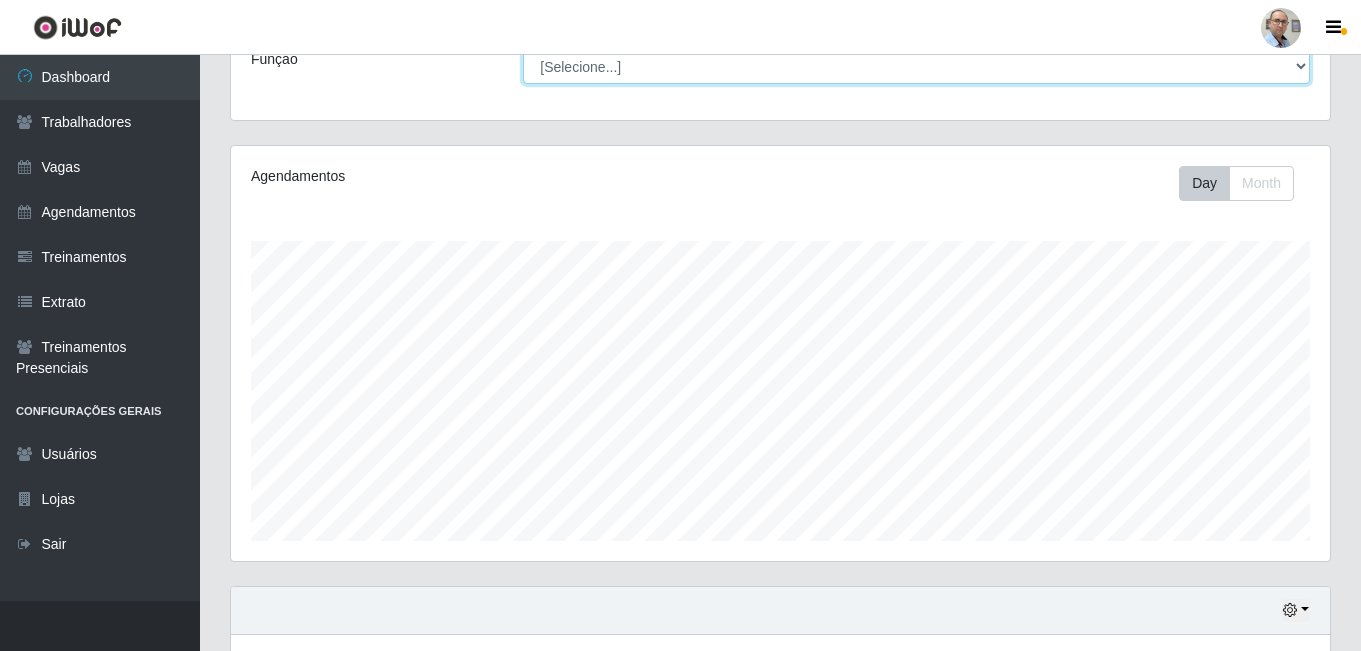 scroll, scrollTop: 677, scrollLeft: 0, axis: vertical 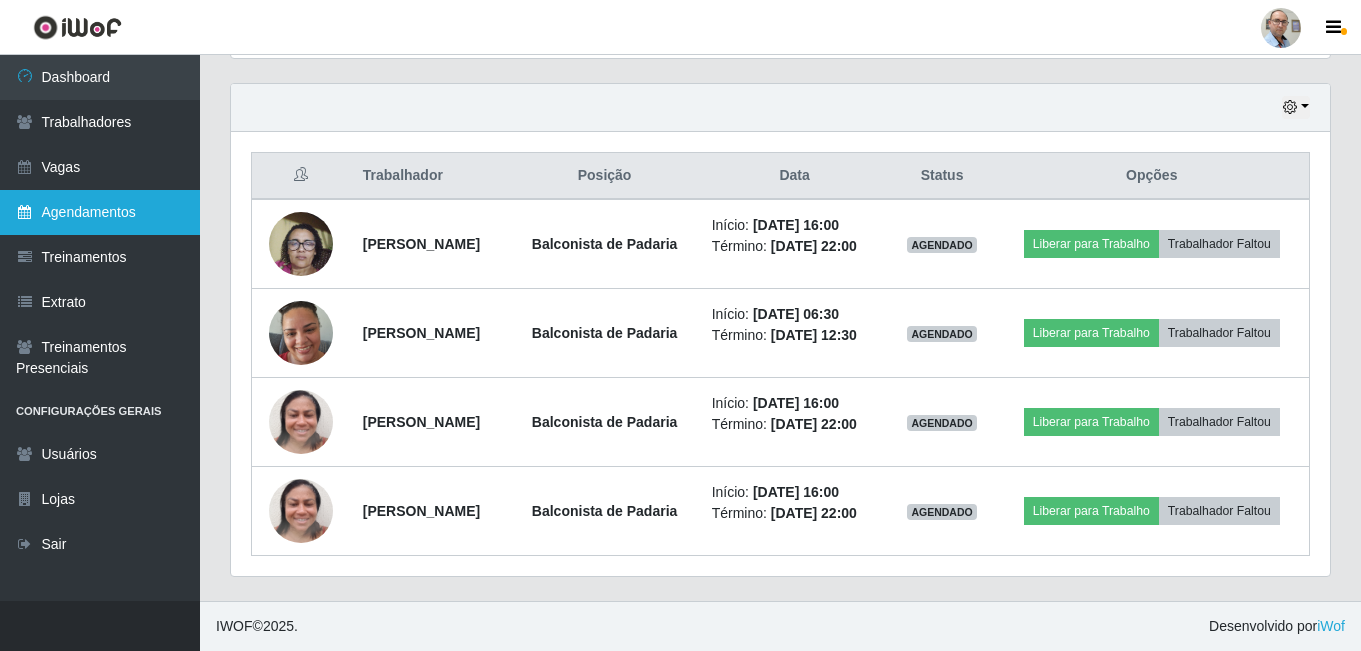 click on "Agendamentos" at bounding box center [100, 212] 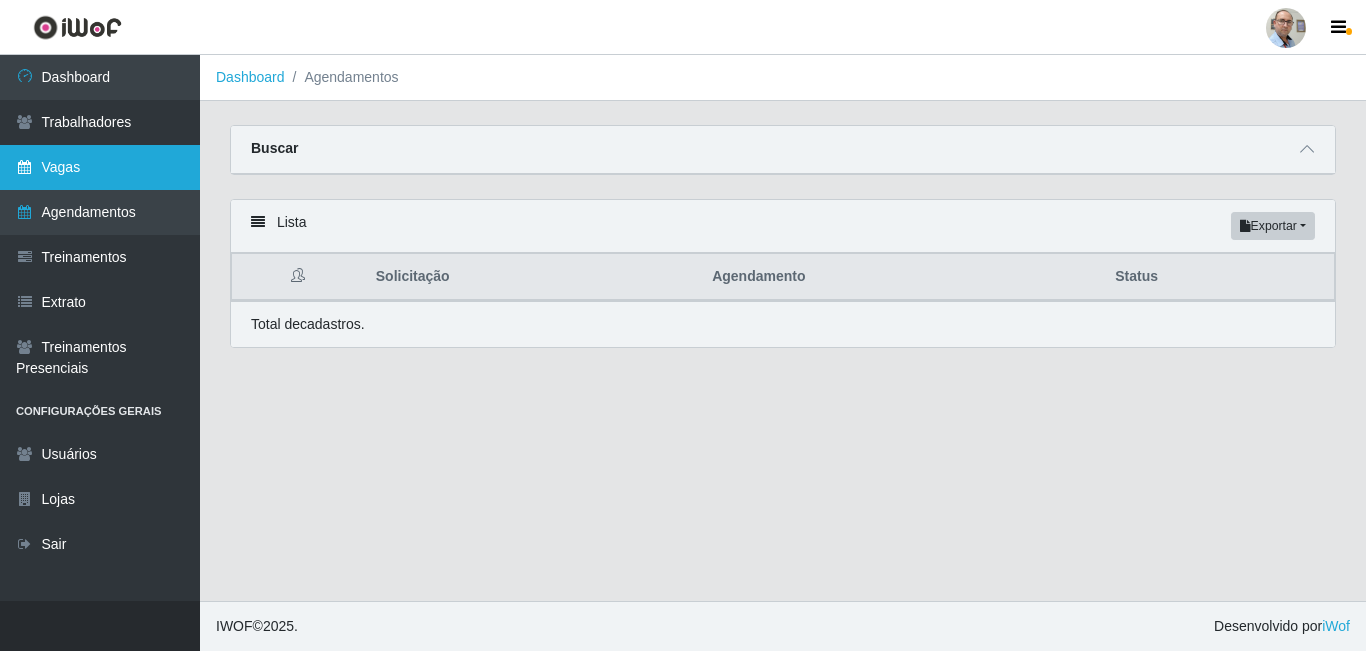 click on "Vagas" at bounding box center [100, 167] 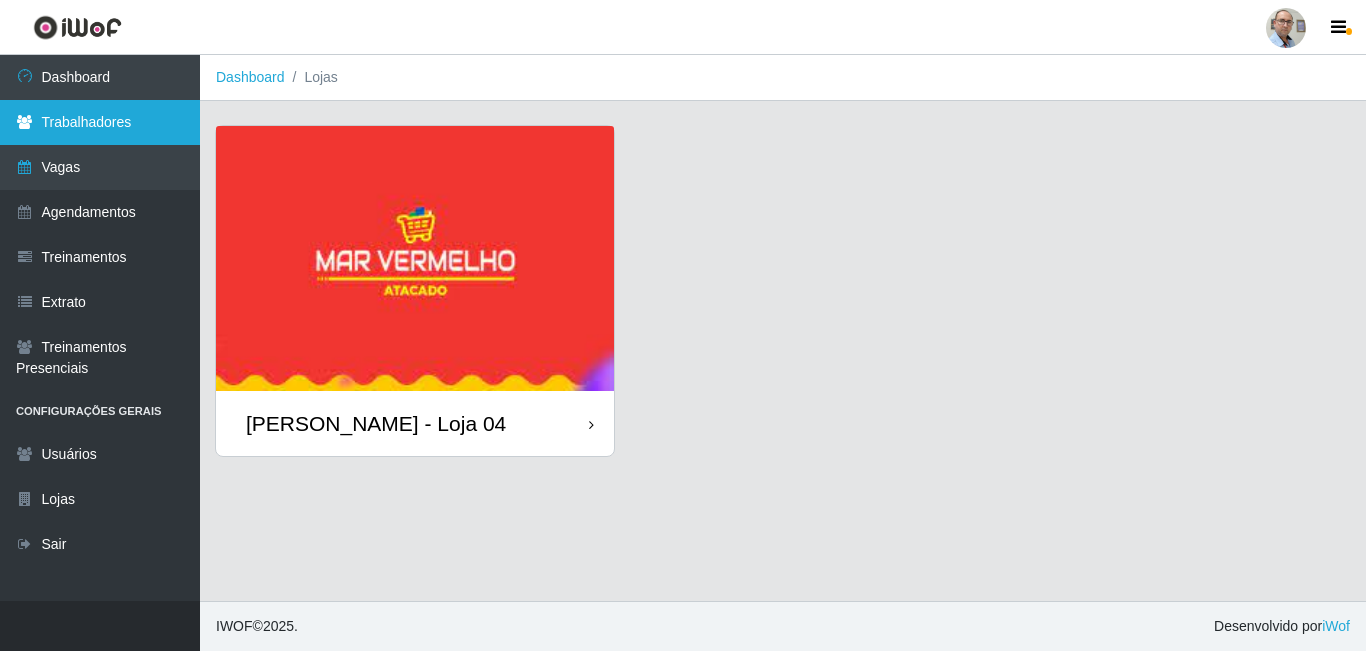 click on "Trabalhadores" at bounding box center (100, 122) 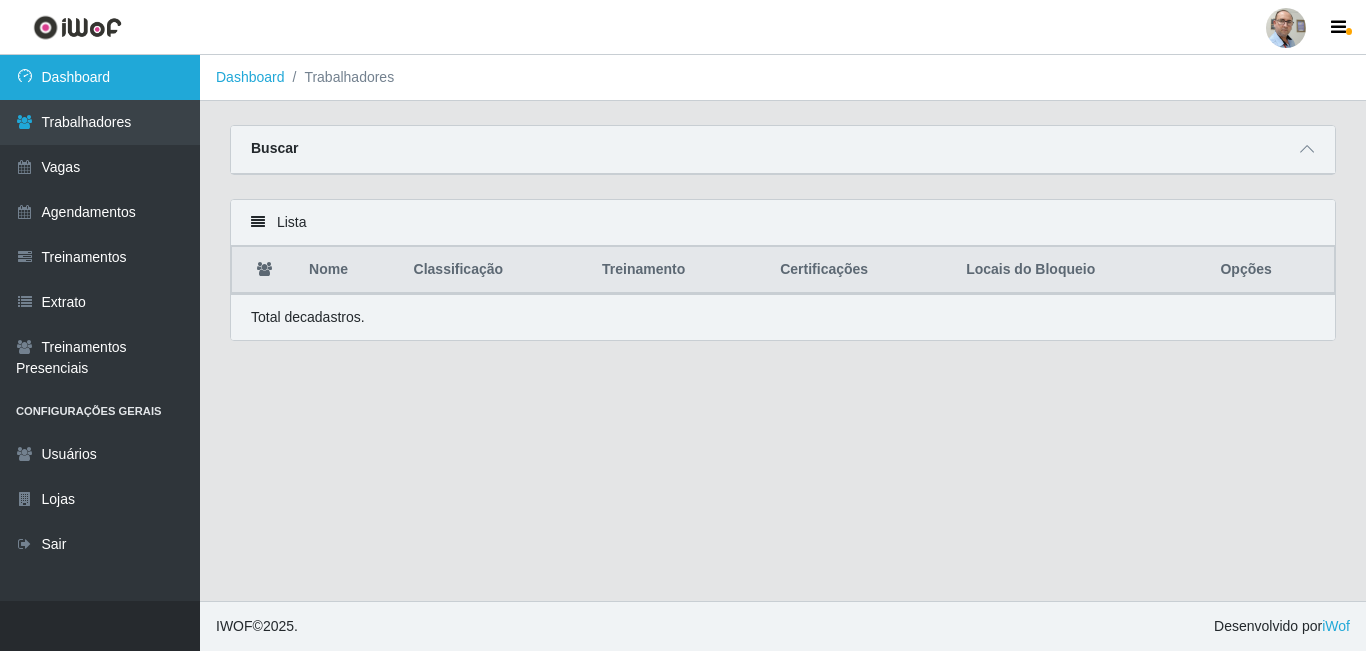 click on "Dashboard" at bounding box center (100, 77) 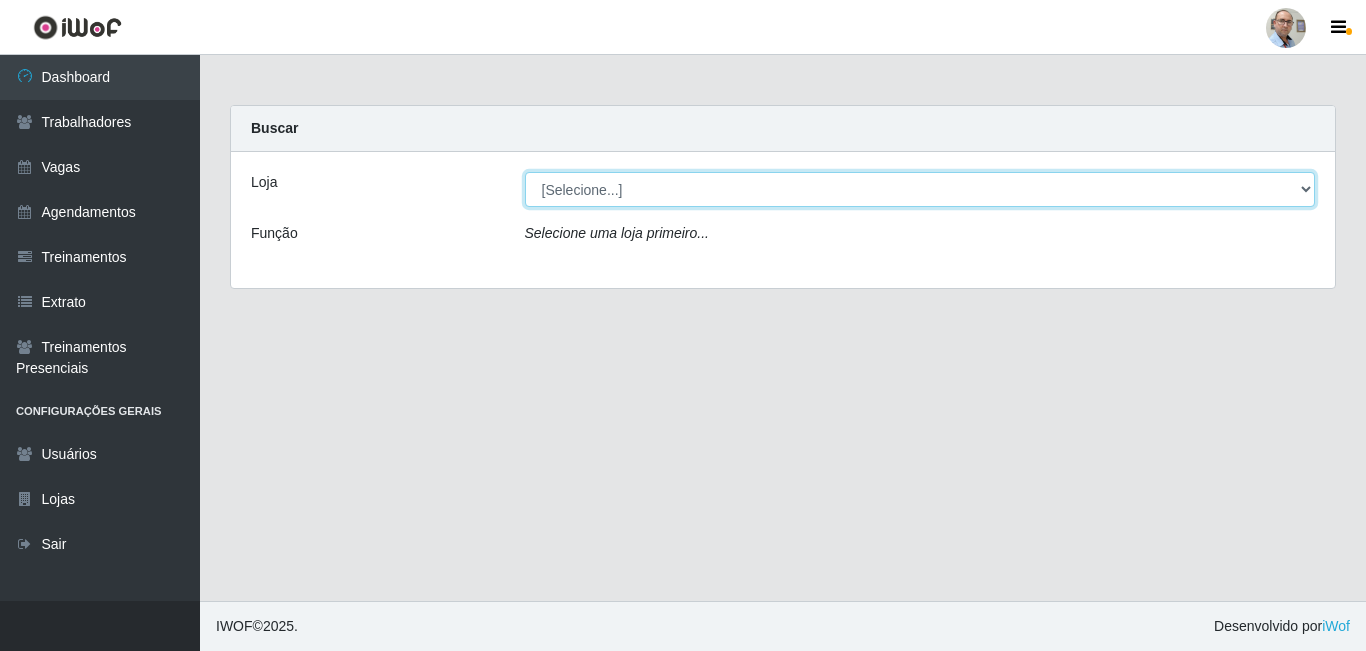 click on "[Selecione...] Mar Vermelho - Loja 04" at bounding box center [920, 189] 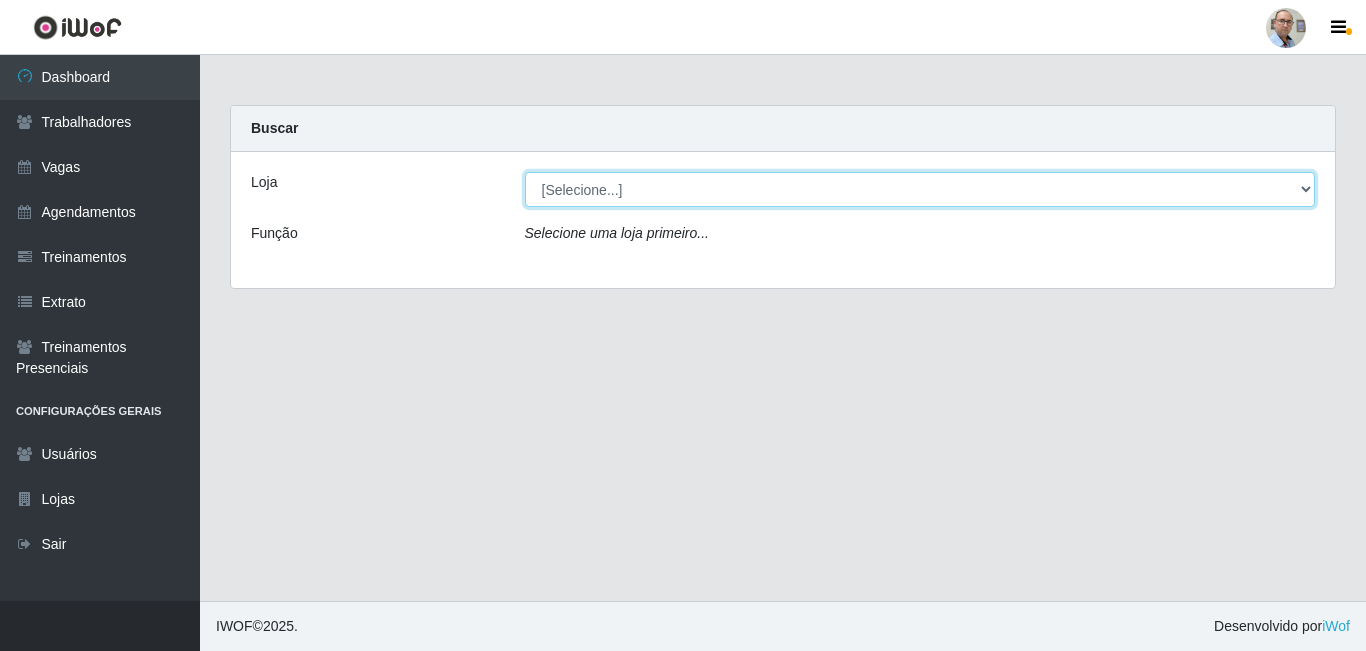 select on "251" 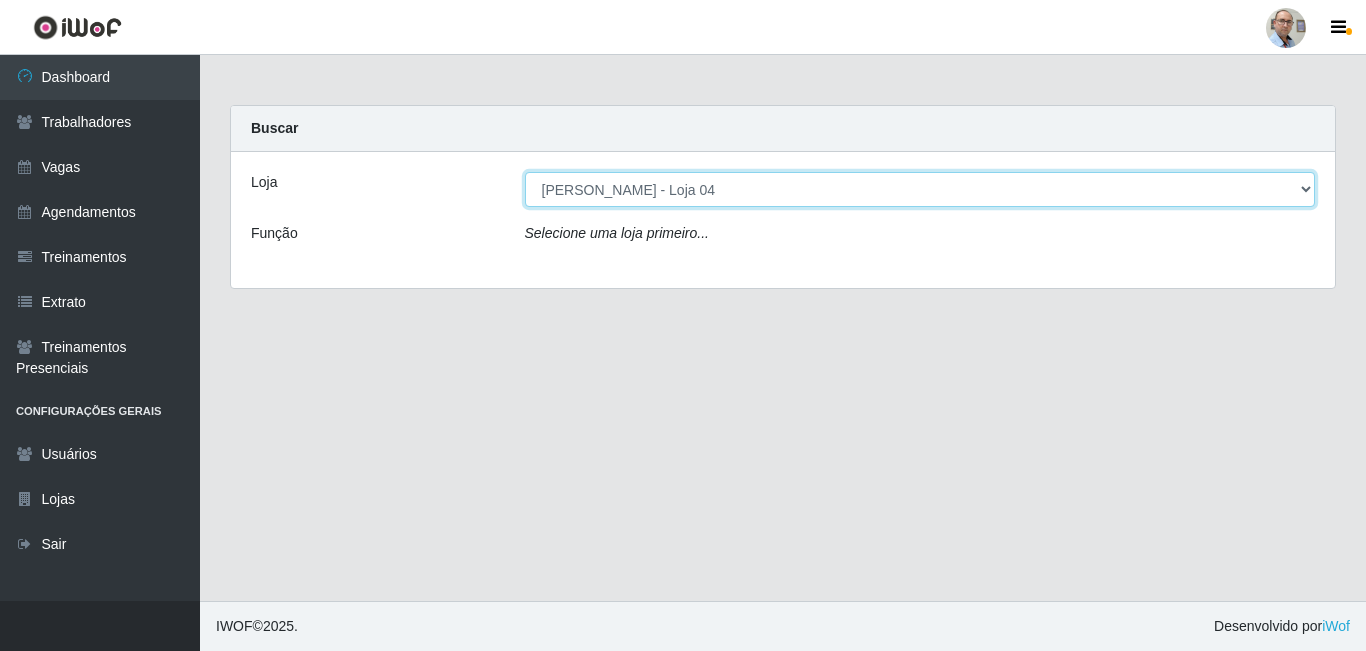 click on "[Selecione...] Mar Vermelho - Loja 04" at bounding box center (920, 189) 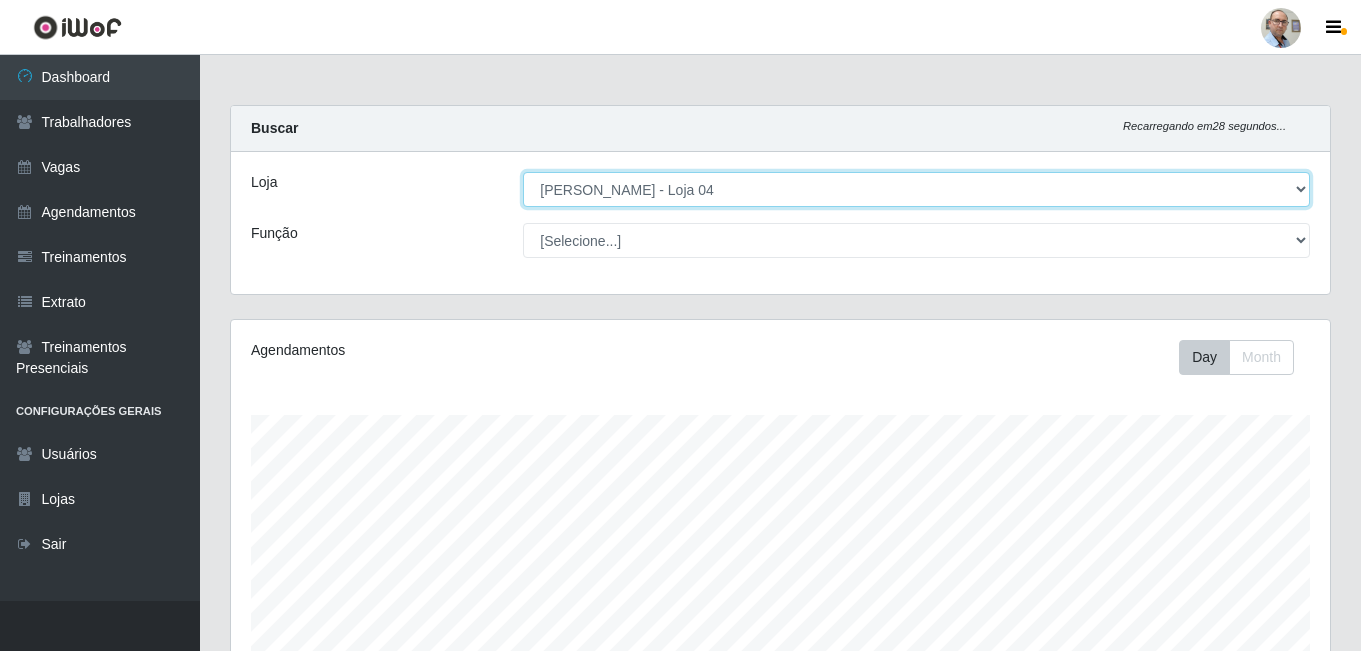 scroll, scrollTop: 999585, scrollLeft: 998901, axis: both 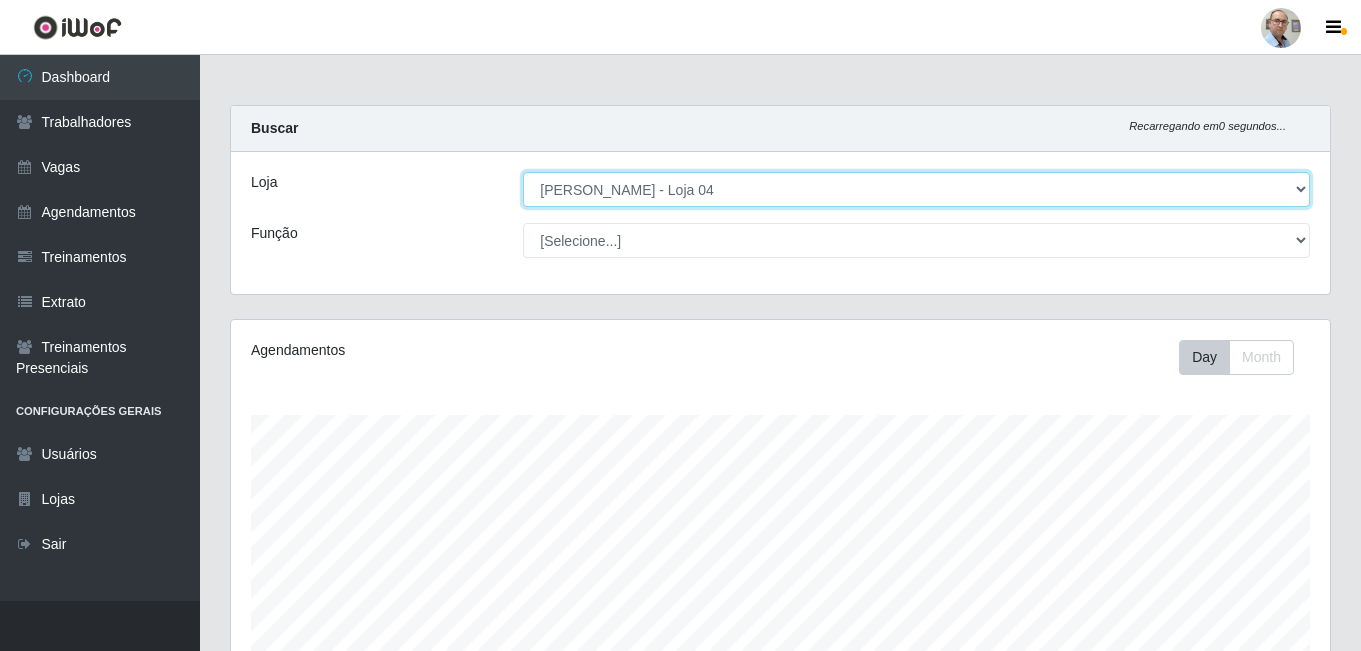 click on "[Selecione...] Mar Vermelho - Loja 04" at bounding box center [916, 189] 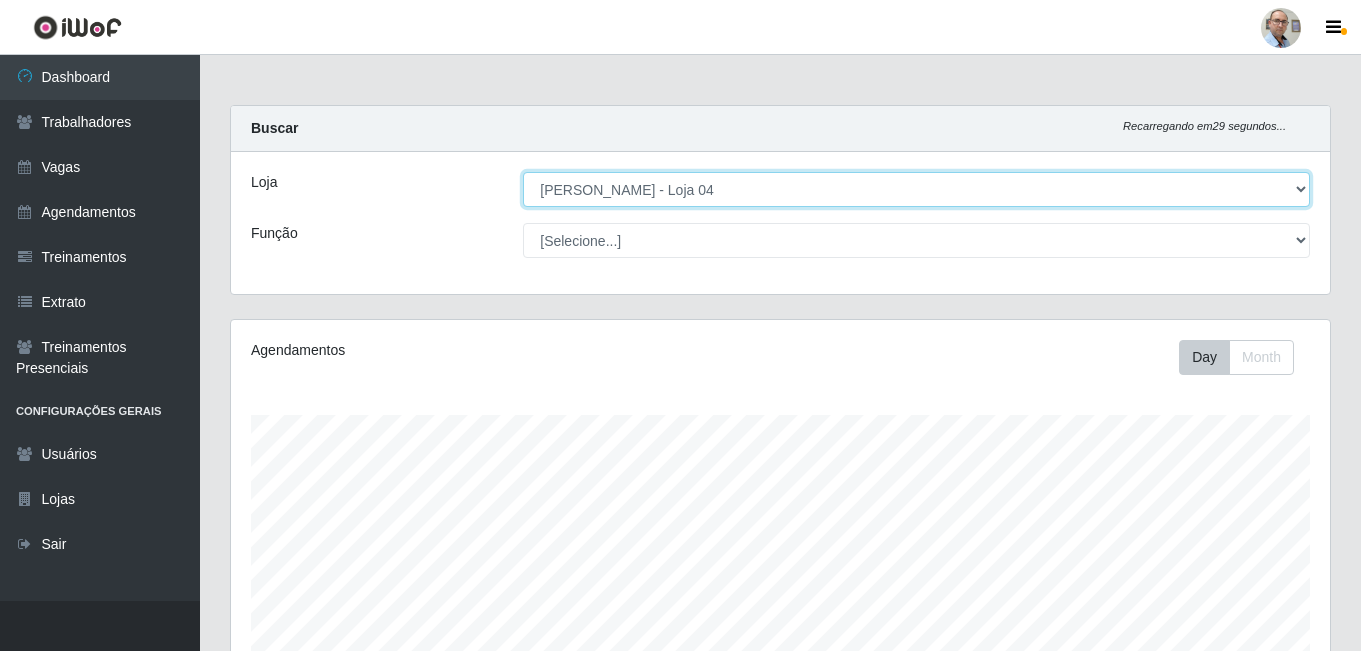 click on "[Selecione...] Mar Vermelho - Loja 04" at bounding box center [916, 189] 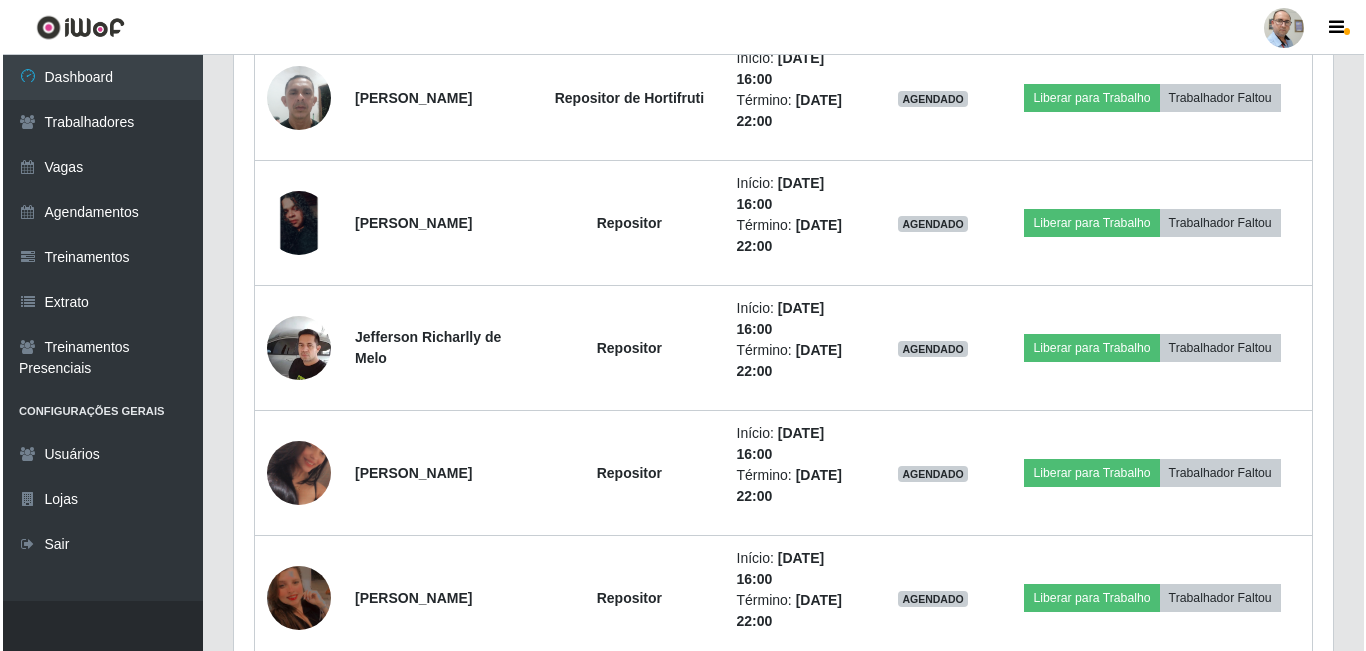 scroll, scrollTop: 1500, scrollLeft: 0, axis: vertical 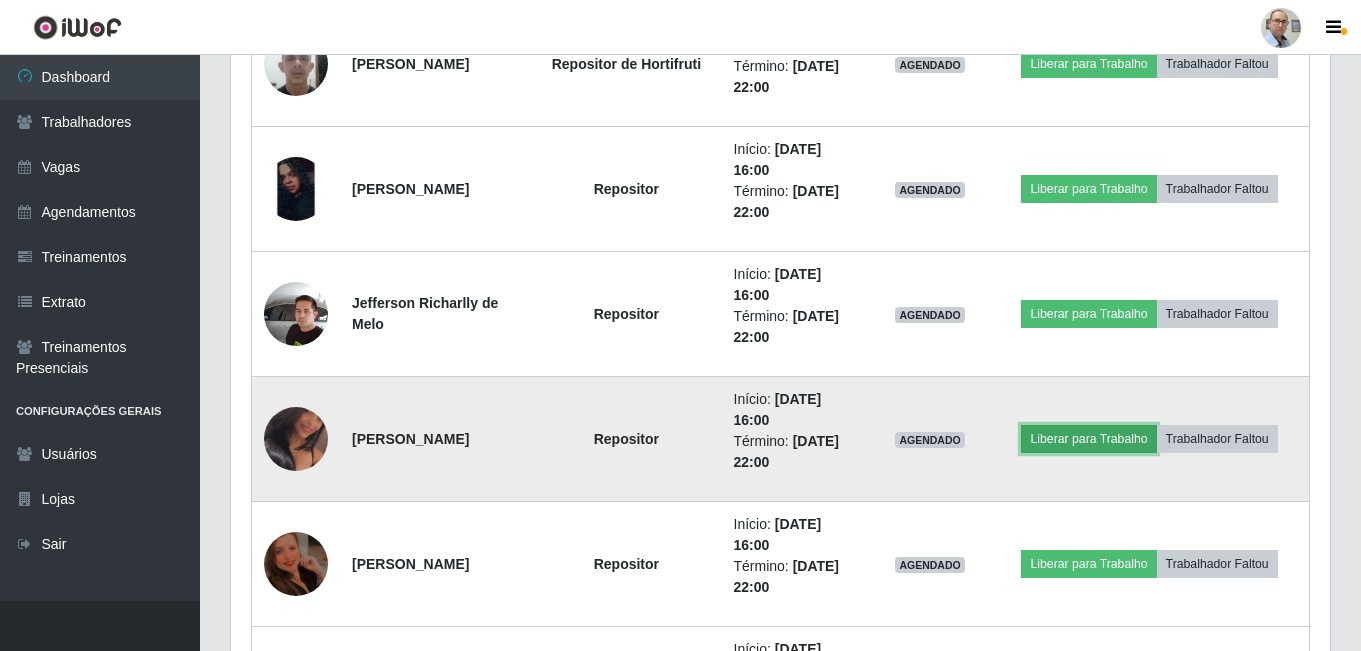 click on "Liberar para Trabalho" at bounding box center (1088, 439) 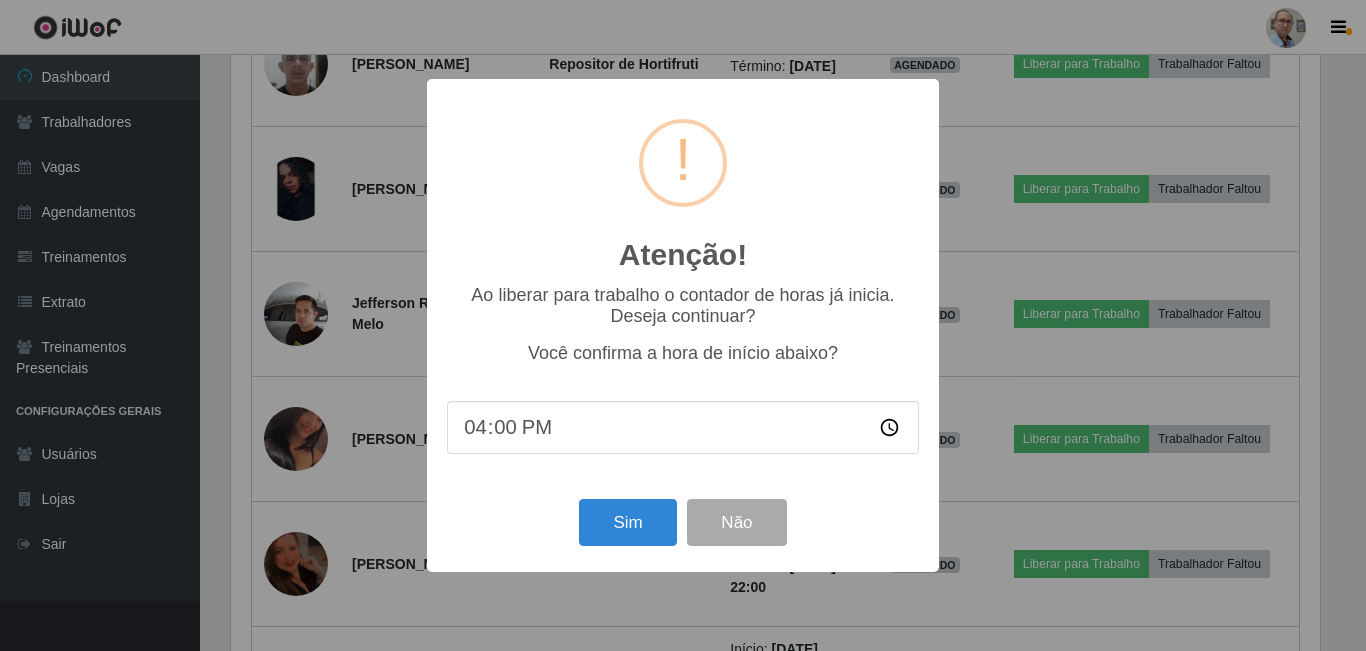 scroll, scrollTop: 999585, scrollLeft: 998911, axis: both 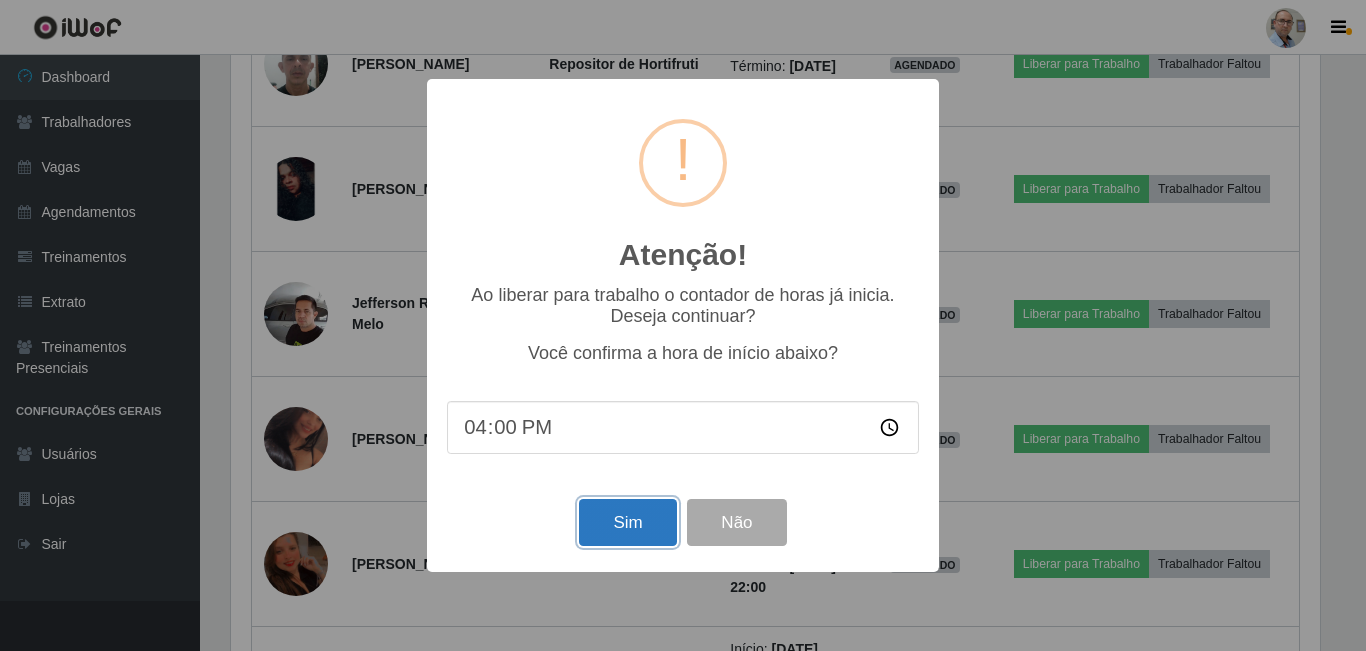 drag, startPoint x: 637, startPoint y: 518, endPoint x: 622, endPoint y: 534, distance: 21.931713 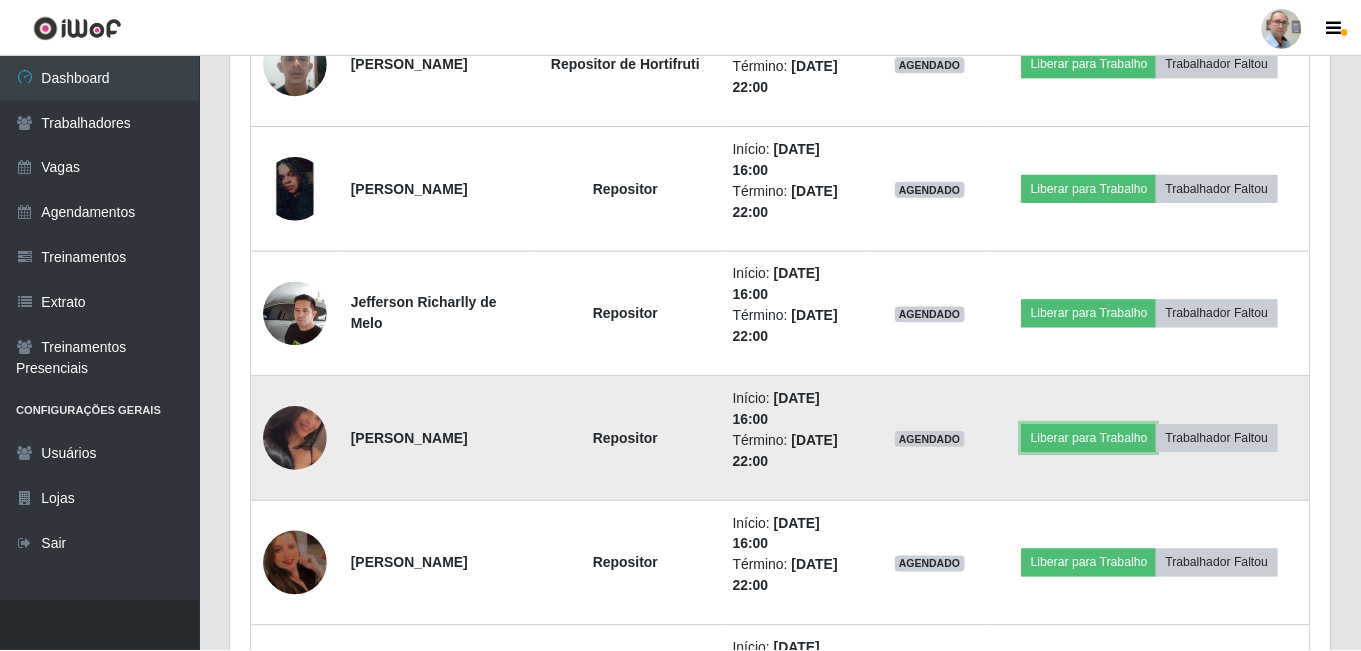 scroll, scrollTop: 999585, scrollLeft: 998901, axis: both 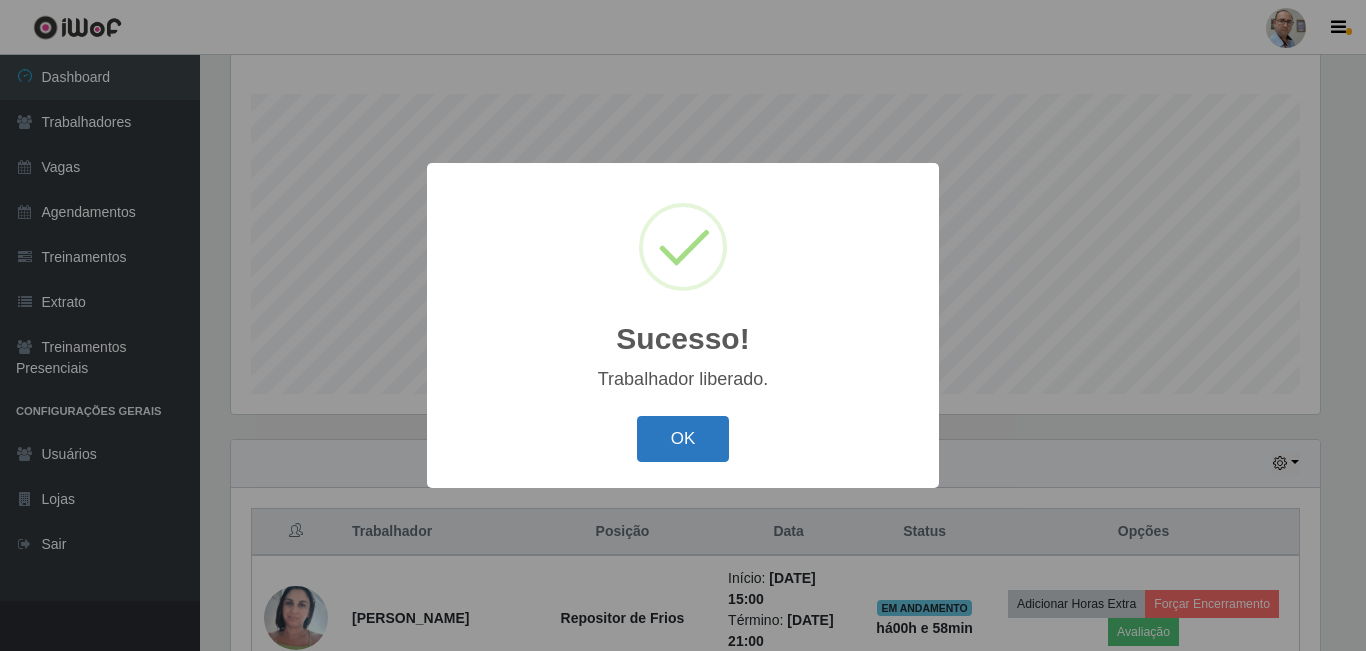 drag, startPoint x: 698, startPoint y: 431, endPoint x: 685, endPoint y: 451, distance: 23.853722 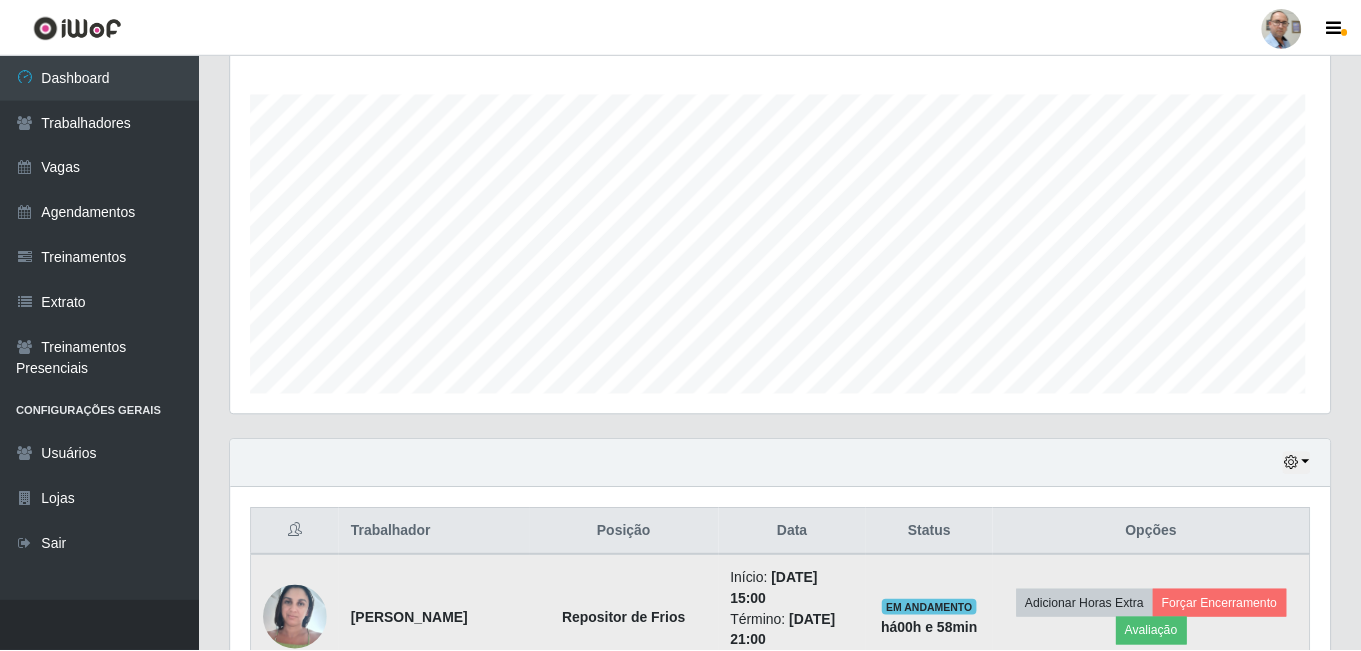 scroll, scrollTop: 999585, scrollLeft: 998901, axis: both 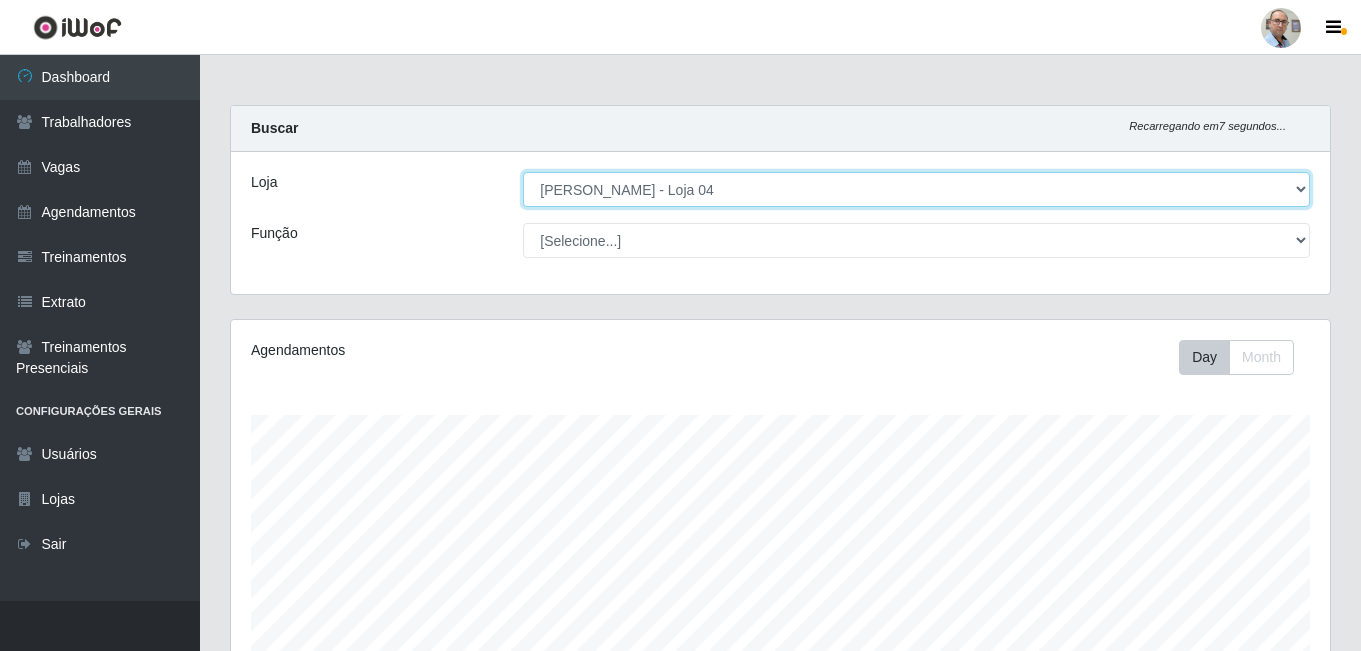 click on "[Selecione...] Mar Vermelho - Loja 04" at bounding box center (916, 189) 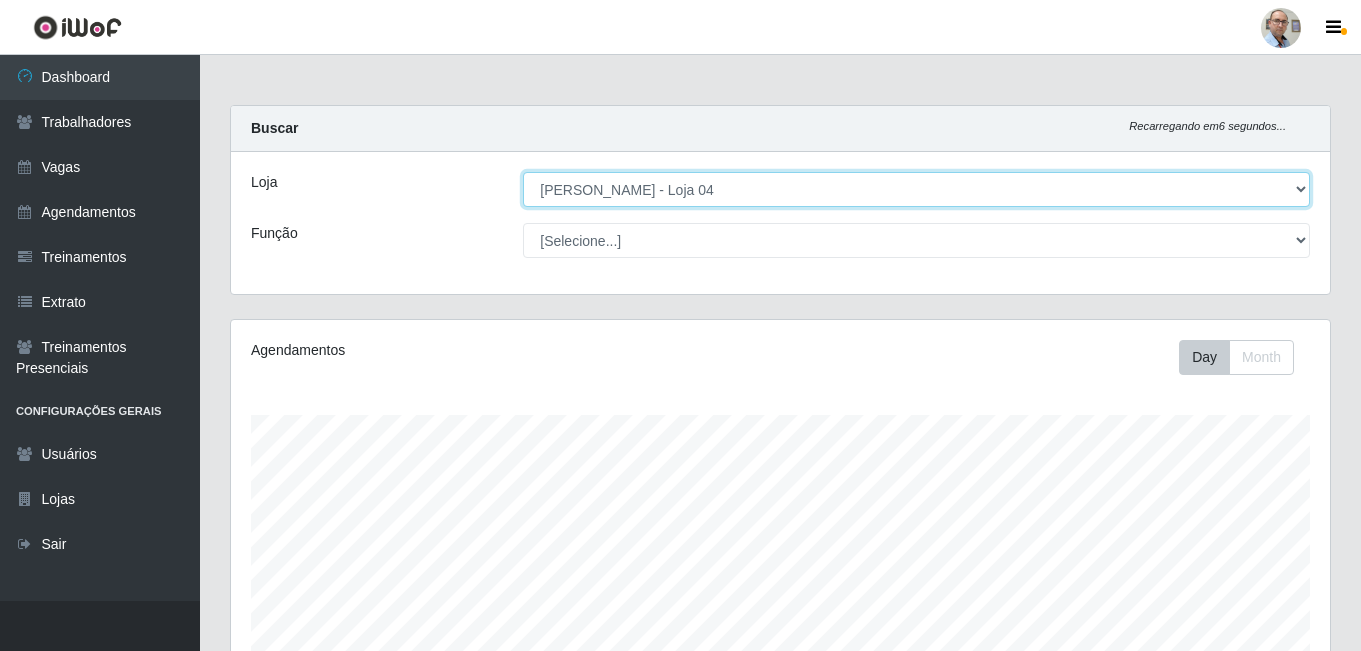 click on "[Selecione...] Mar Vermelho - Loja 04" at bounding box center [916, 189] 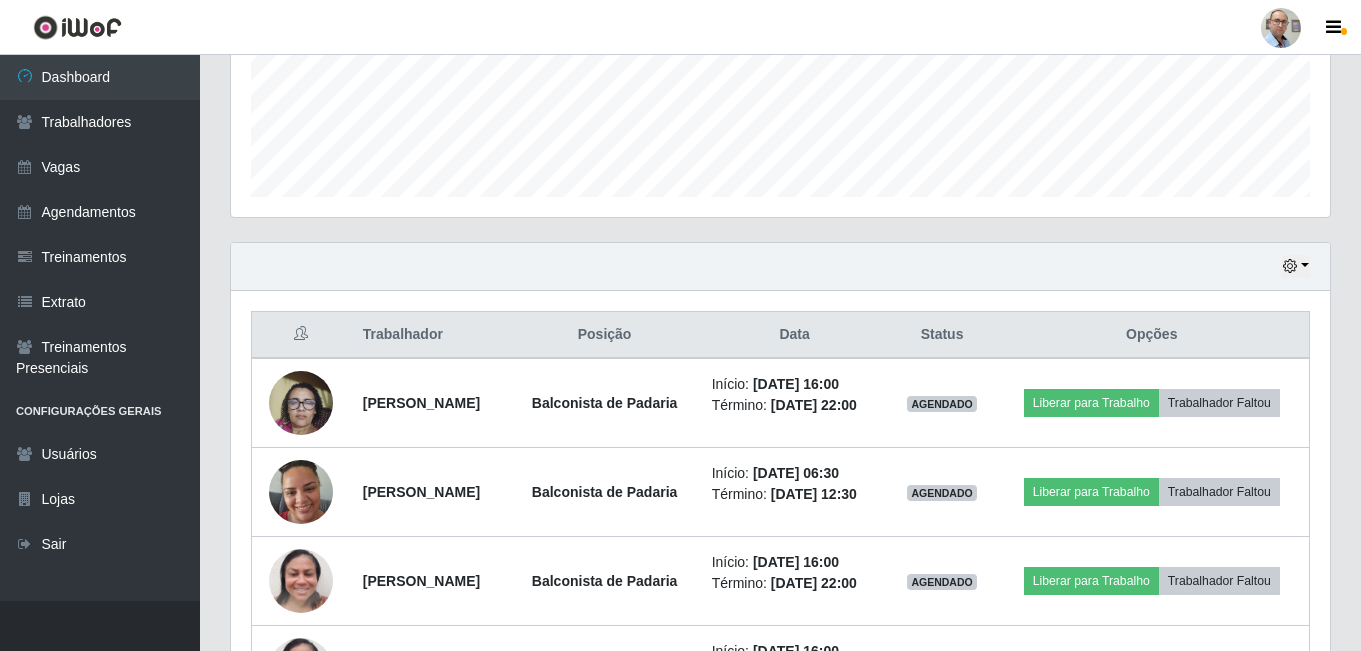 scroll, scrollTop: 77, scrollLeft: 0, axis: vertical 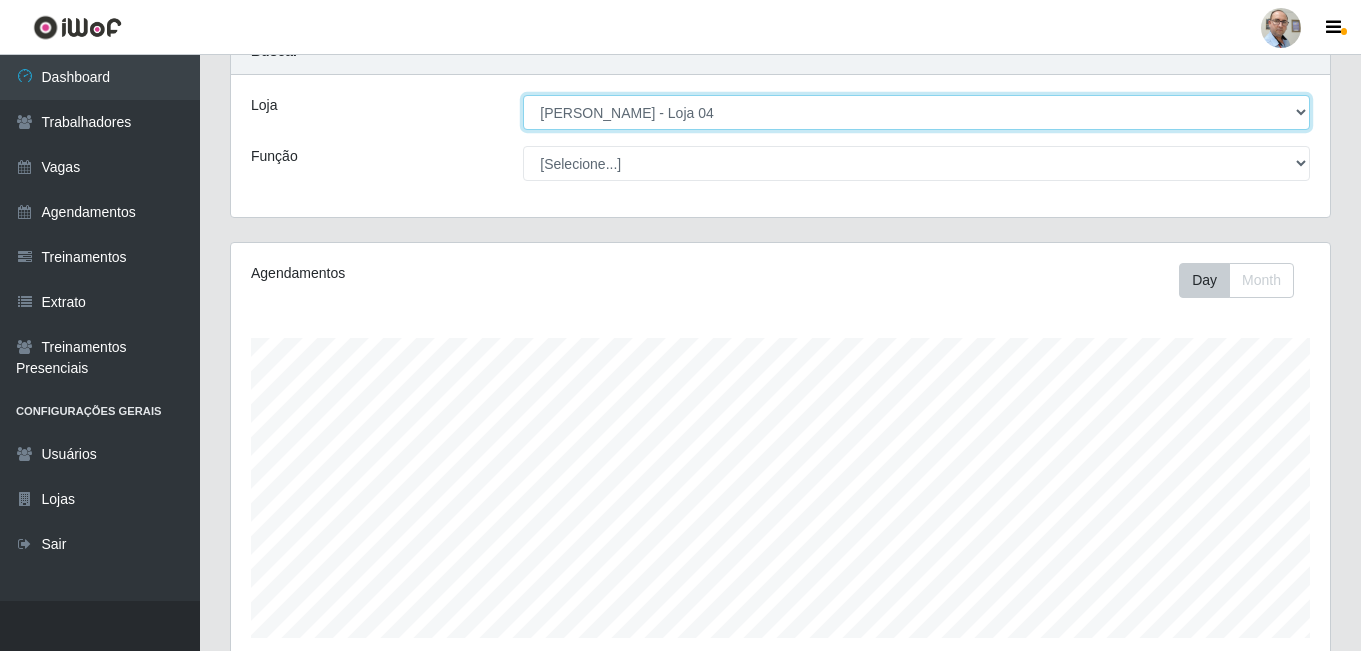 click on "[Selecione...] Mar Vermelho - Loja 04" at bounding box center (916, 112) 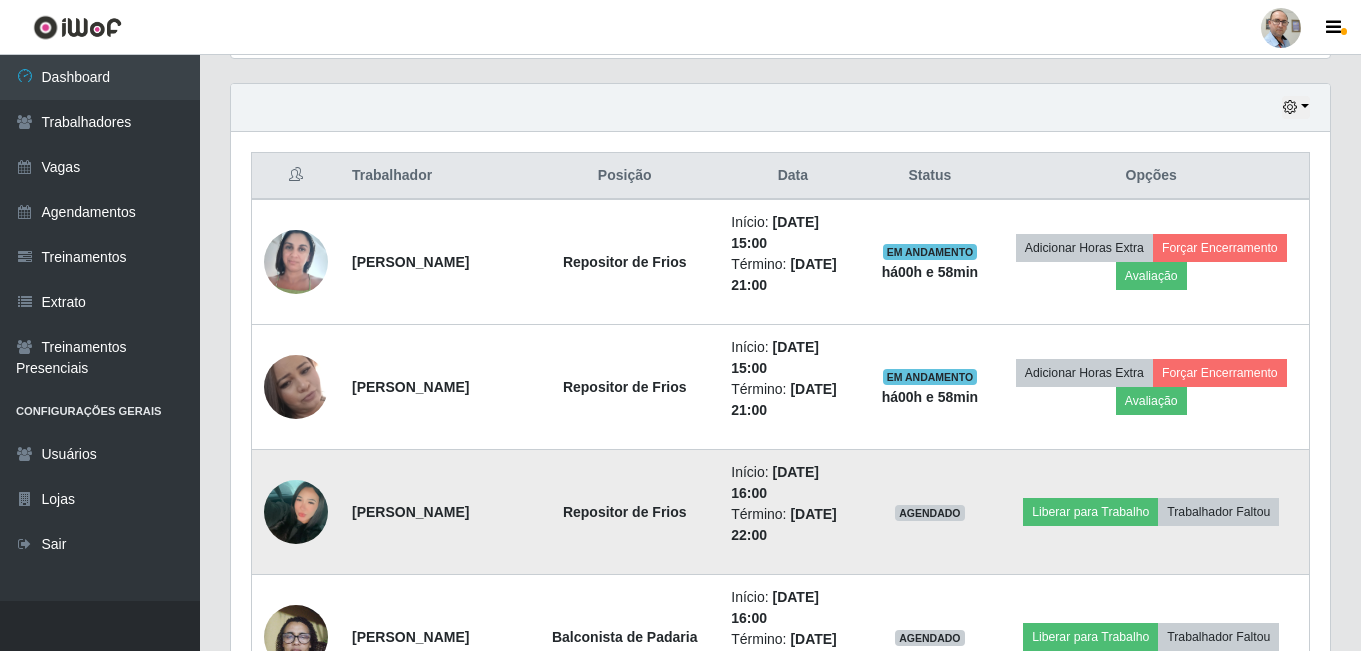 scroll, scrollTop: 742, scrollLeft: 0, axis: vertical 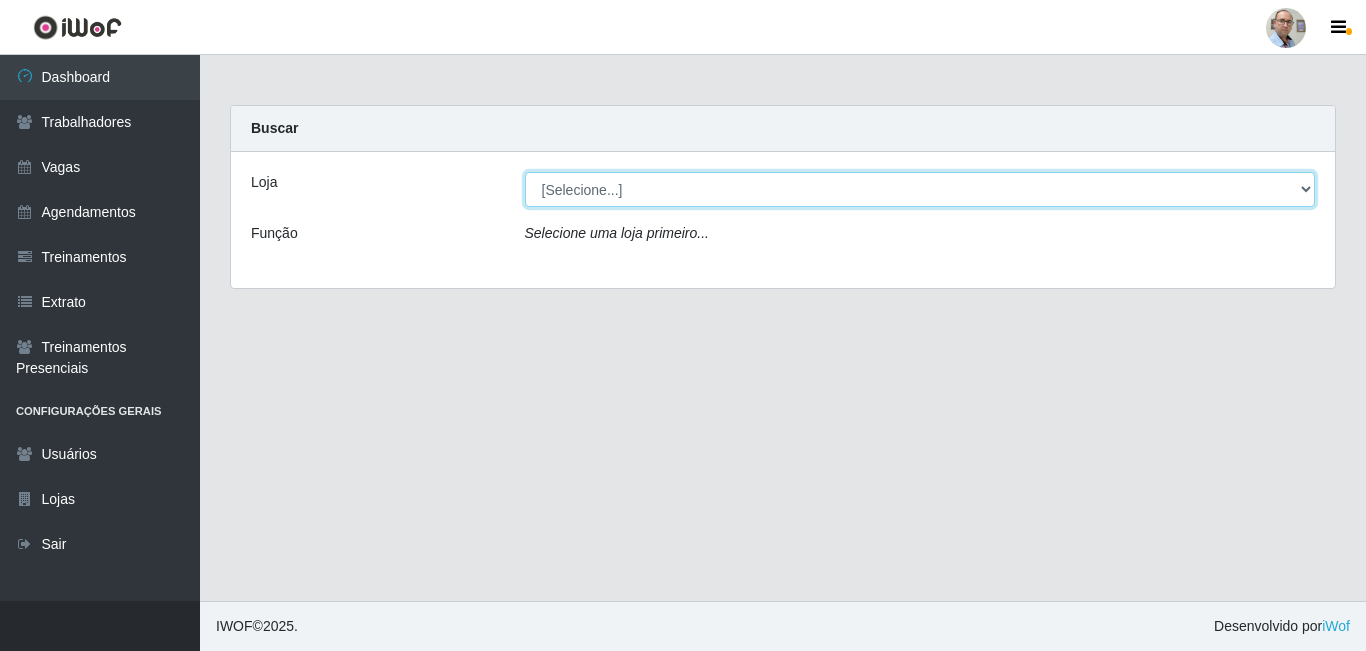 click on "[Selecione...] Mar Vermelho - Loja 04" at bounding box center (920, 189) 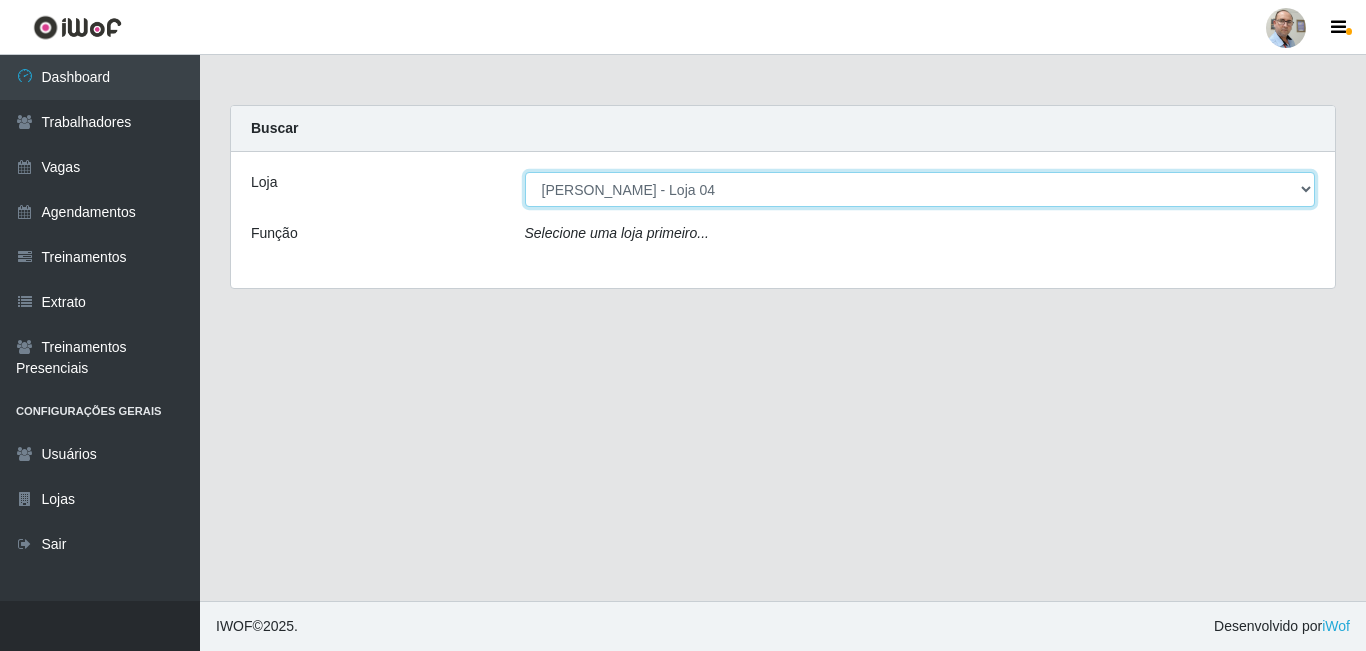 click on "[Selecione...] Mar Vermelho - Loja 04" at bounding box center [920, 189] 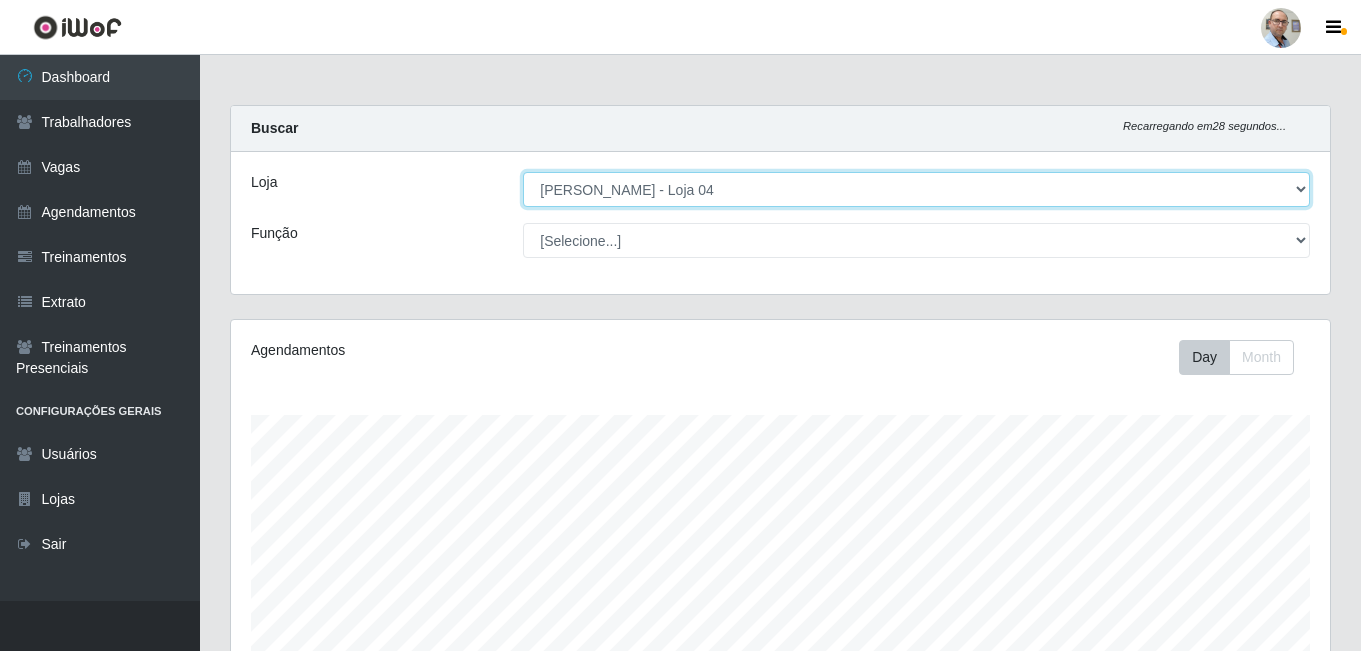 scroll, scrollTop: 999585, scrollLeft: 998901, axis: both 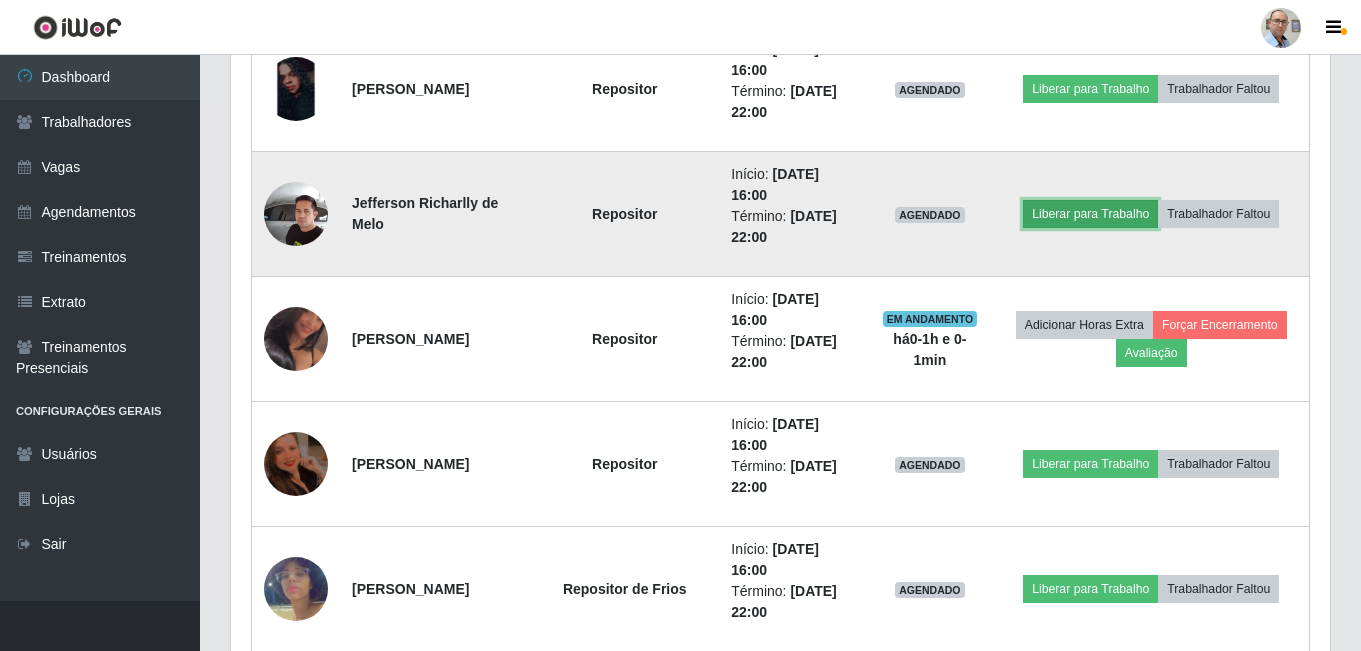 click on "Liberar para Trabalho" at bounding box center (1090, 214) 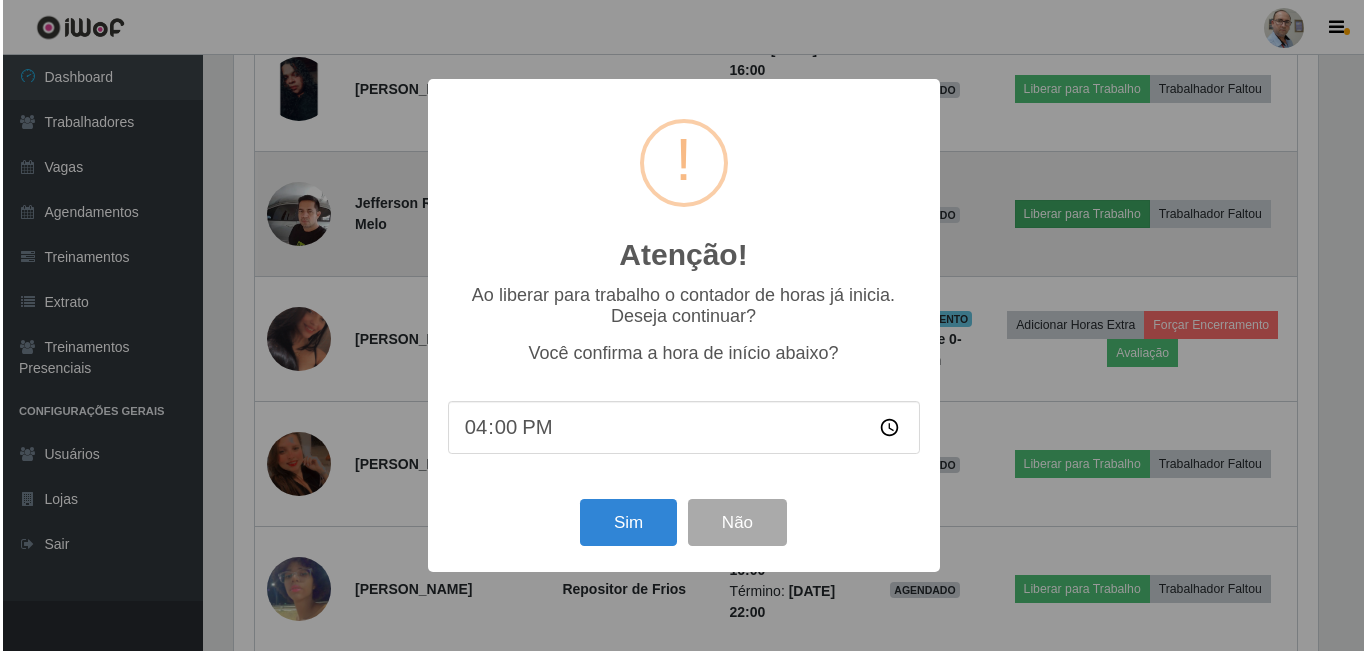 scroll, scrollTop: 999585, scrollLeft: 998911, axis: both 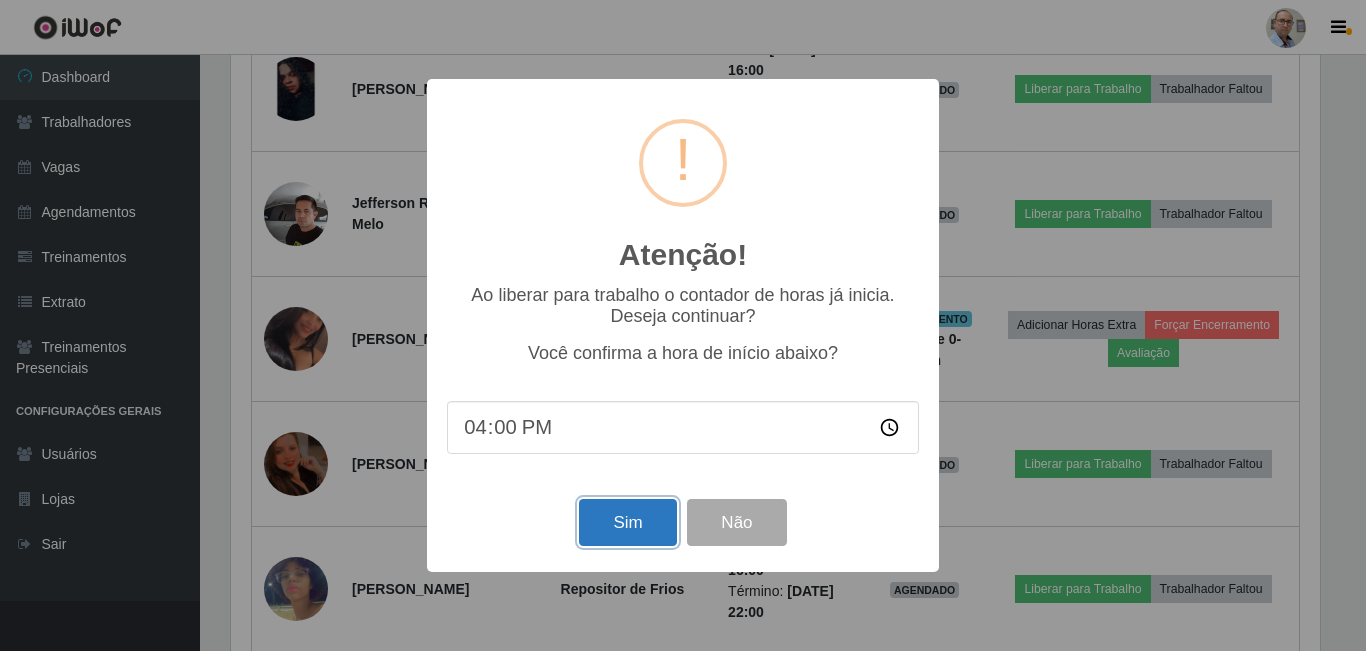 click on "Sim" at bounding box center (627, 522) 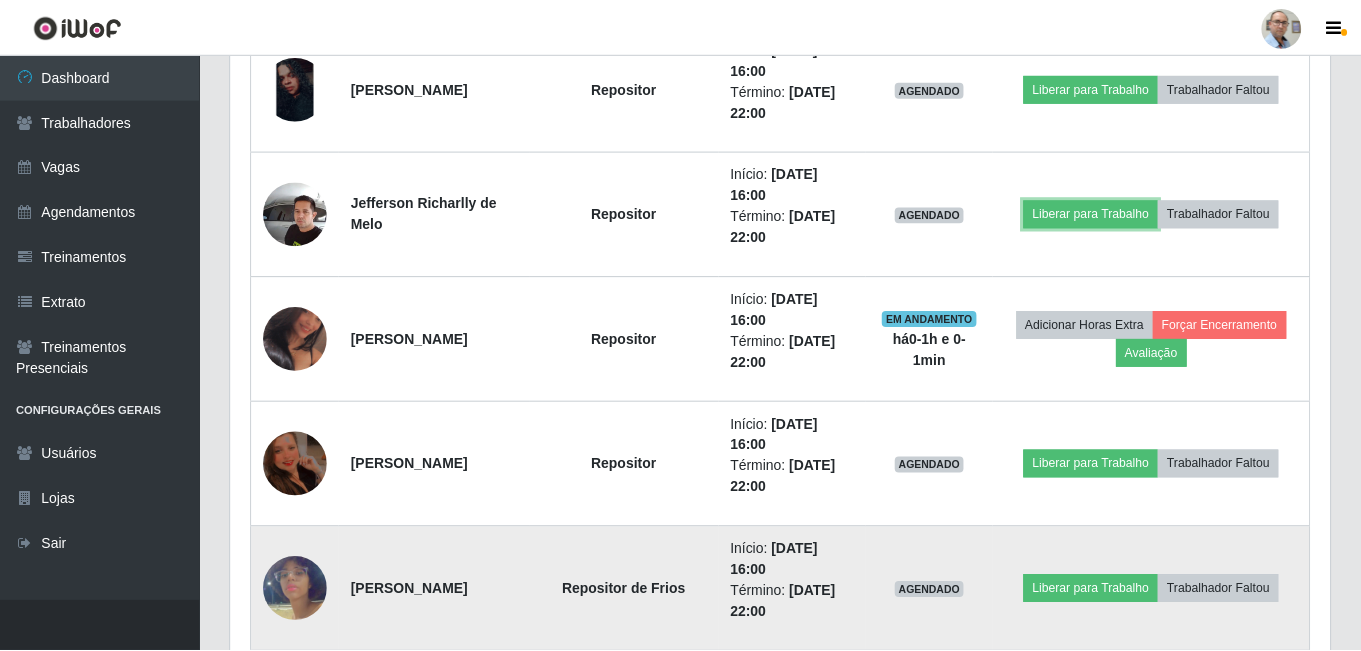 scroll, scrollTop: 999585, scrollLeft: 998901, axis: both 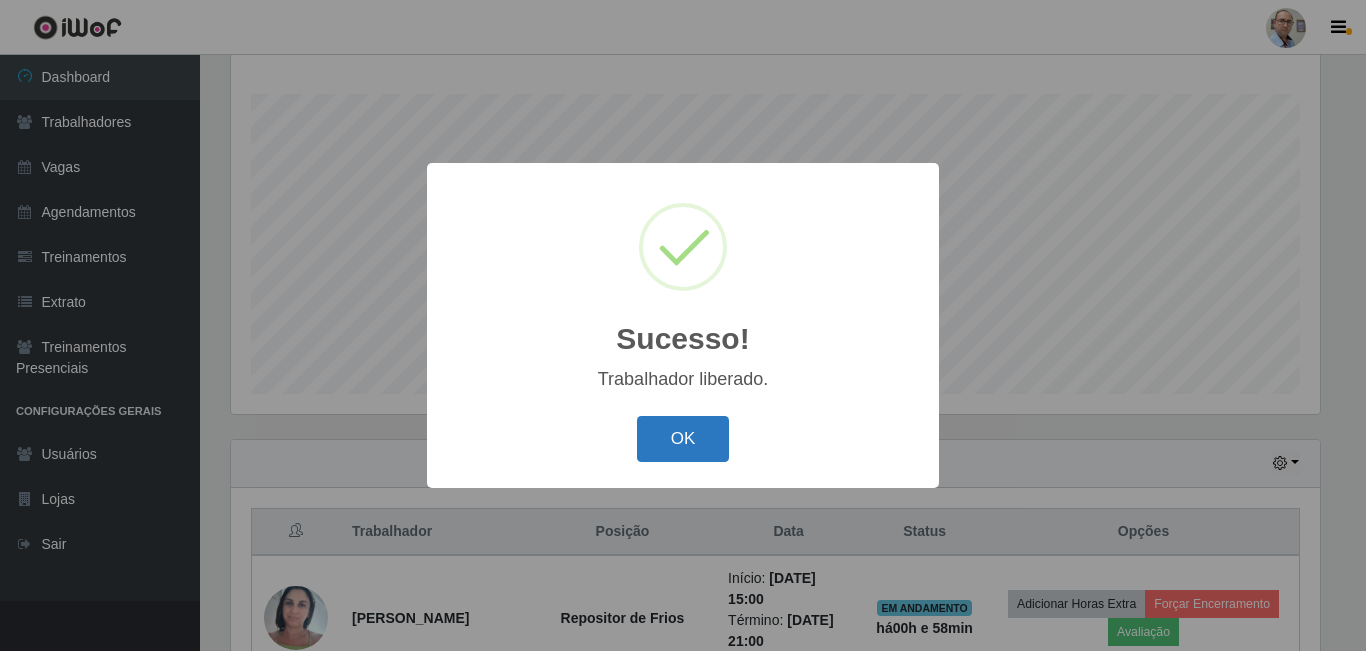 click on "OK" at bounding box center [683, 439] 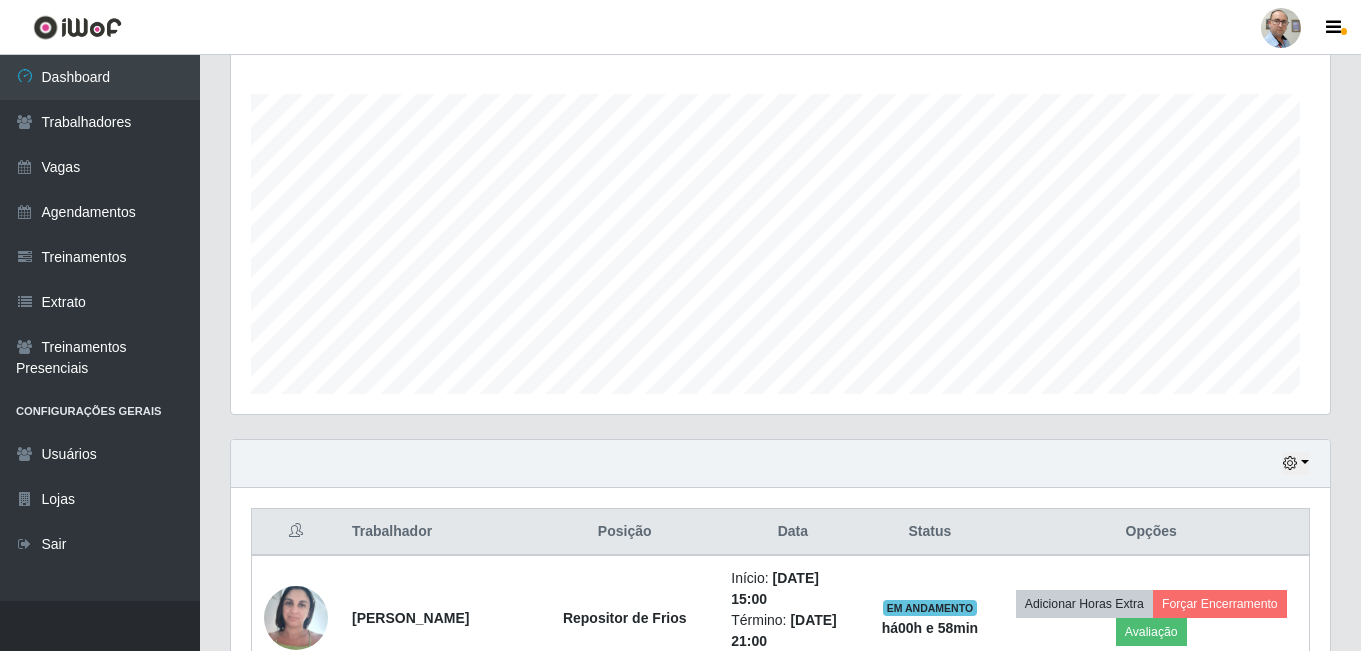 scroll, scrollTop: 999585, scrollLeft: 998901, axis: both 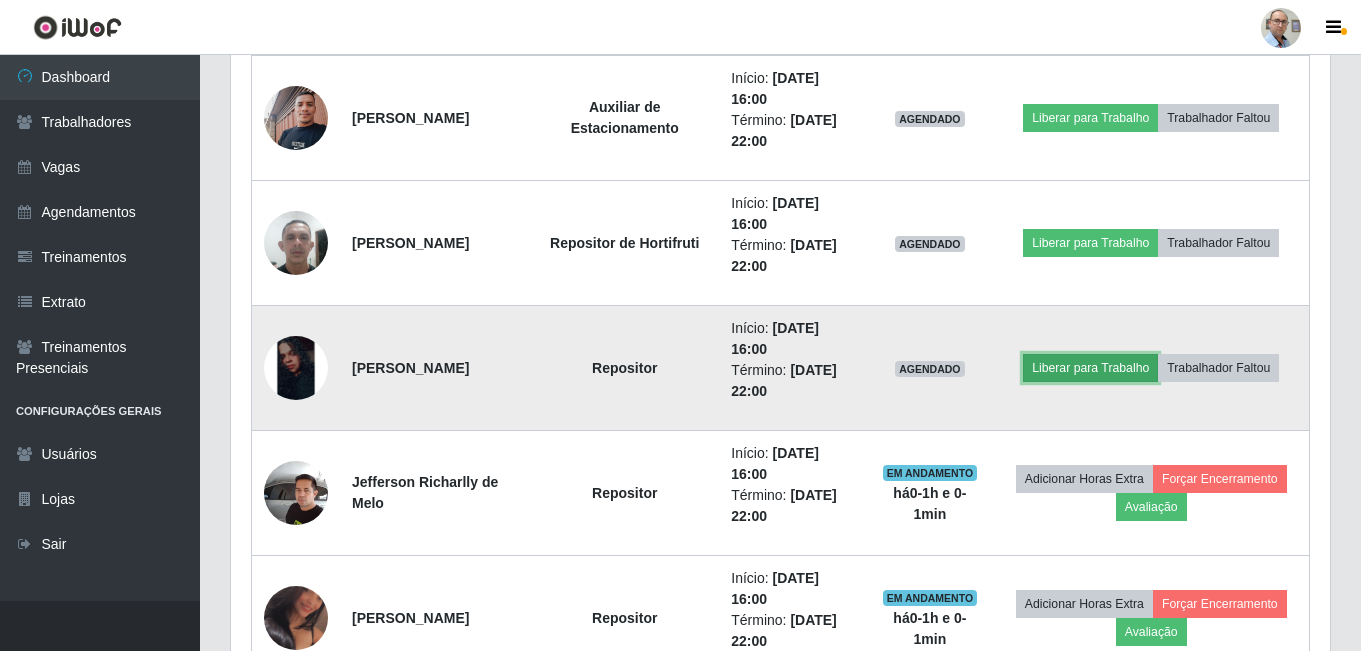 click on "Liberar para Trabalho" at bounding box center [1090, 368] 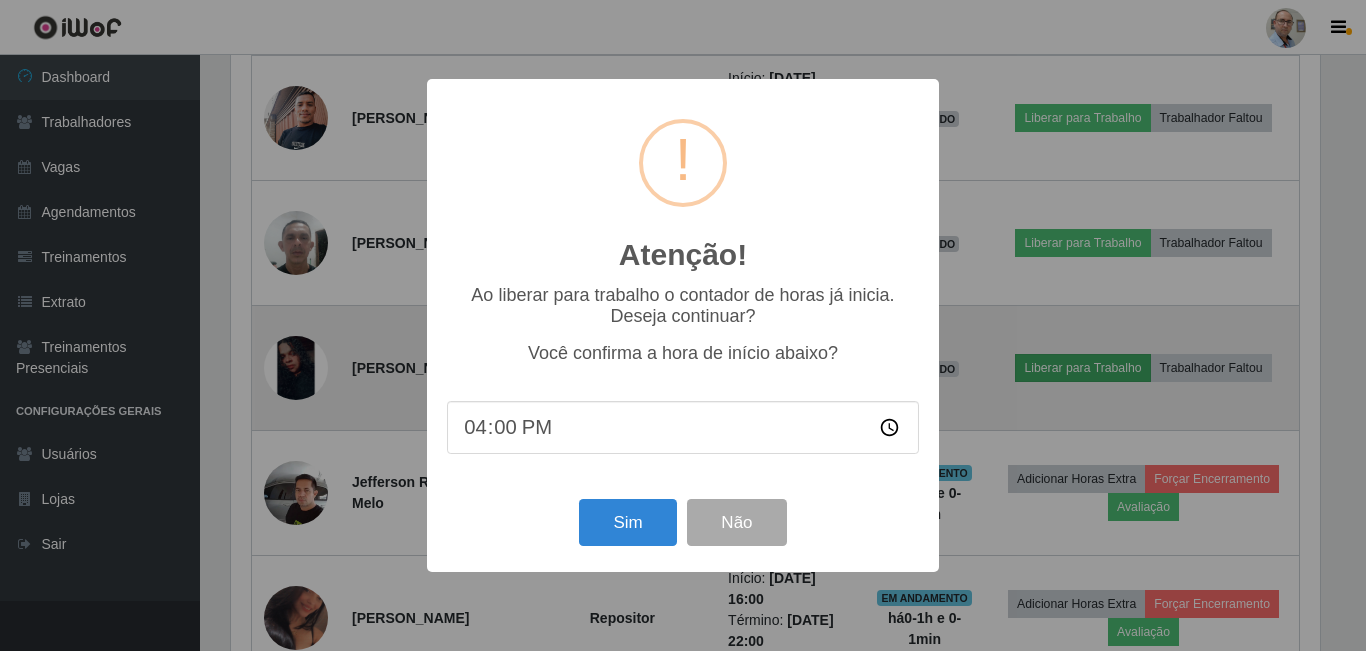 scroll, scrollTop: 999585, scrollLeft: 998911, axis: both 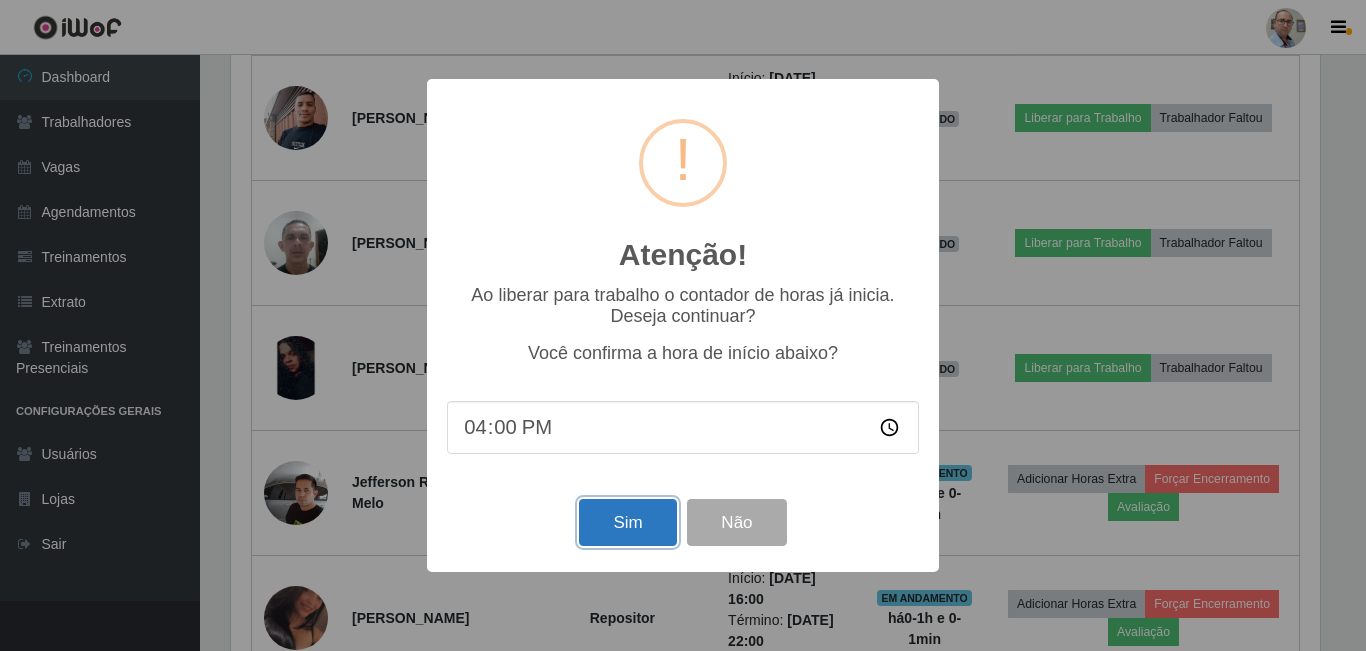 click on "Sim" at bounding box center [627, 522] 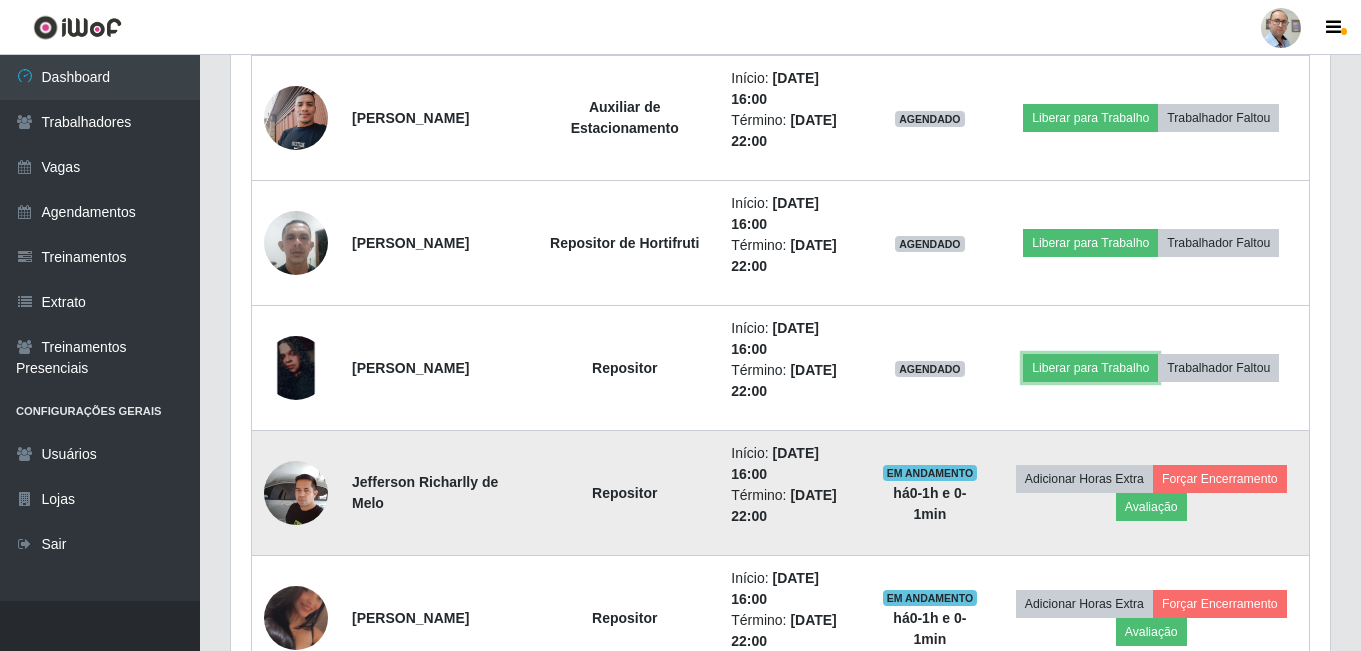 scroll, scrollTop: 999585, scrollLeft: 998901, axis: both 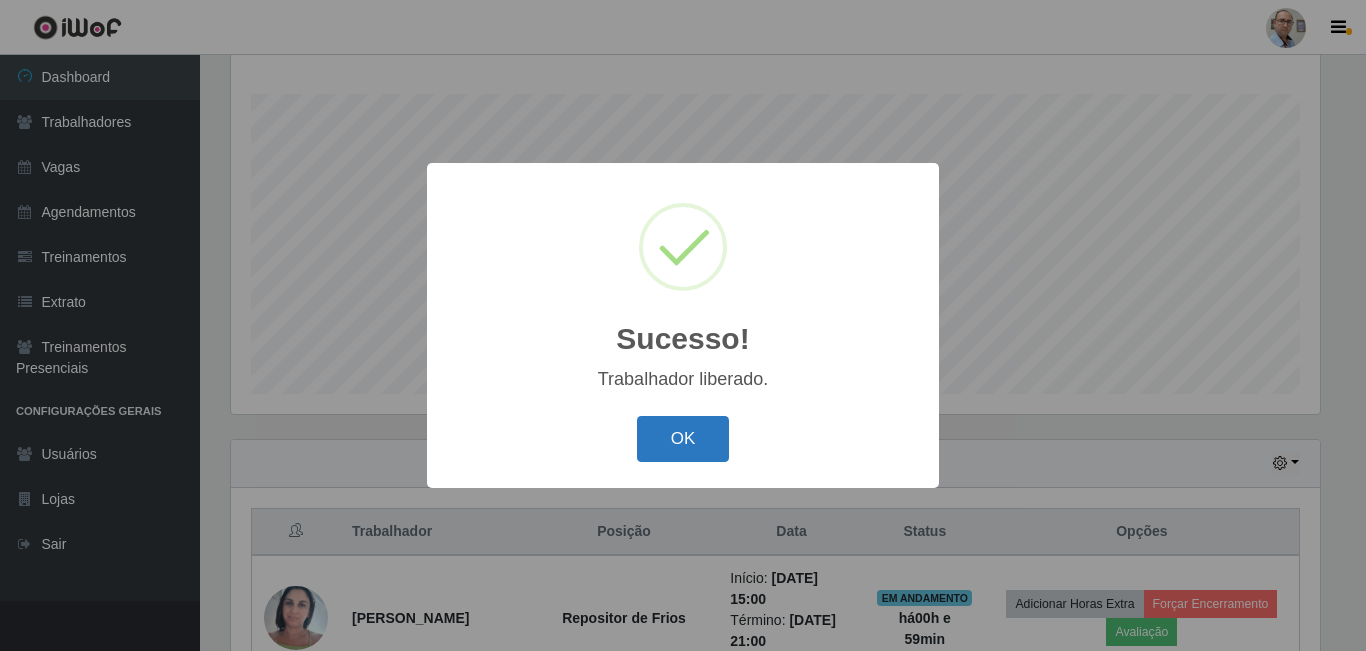 drag, startPoint x: 678, startPoint y: 429, endPoint x: 721, endPoint y: 439, distance: 44.14748 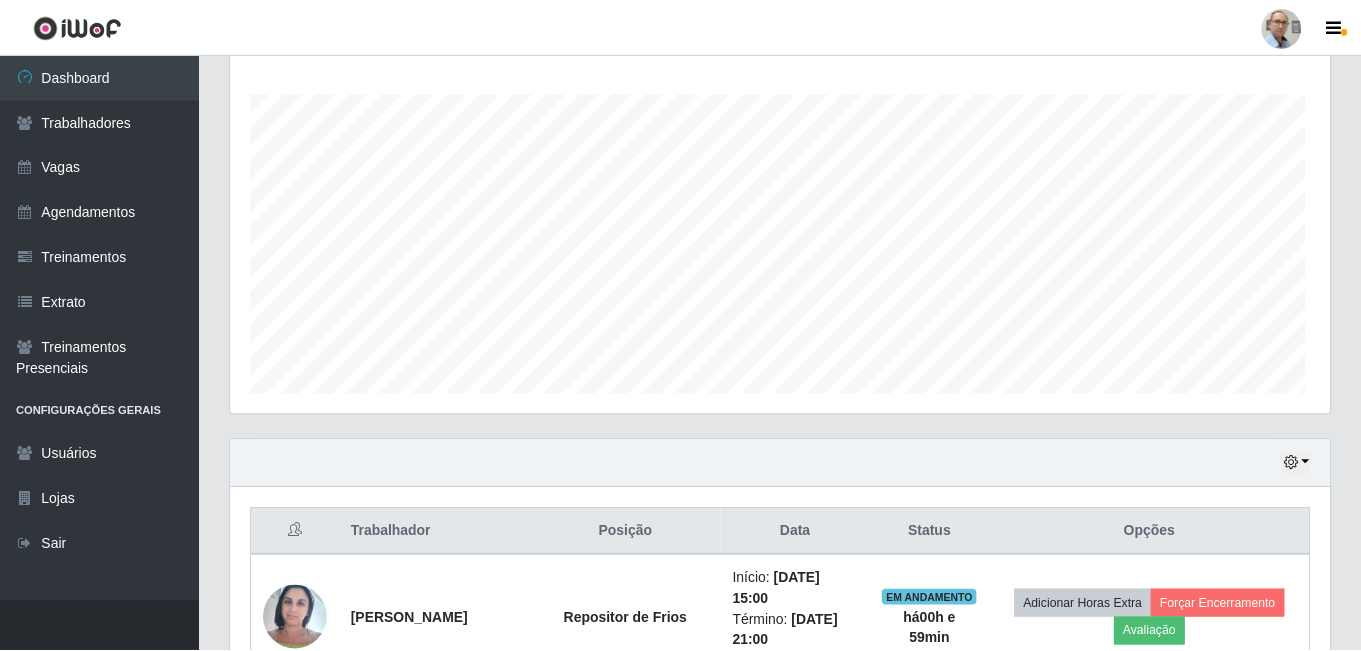 scroll, scrollTop: 999585, scrollLeft: 998901, axis: both 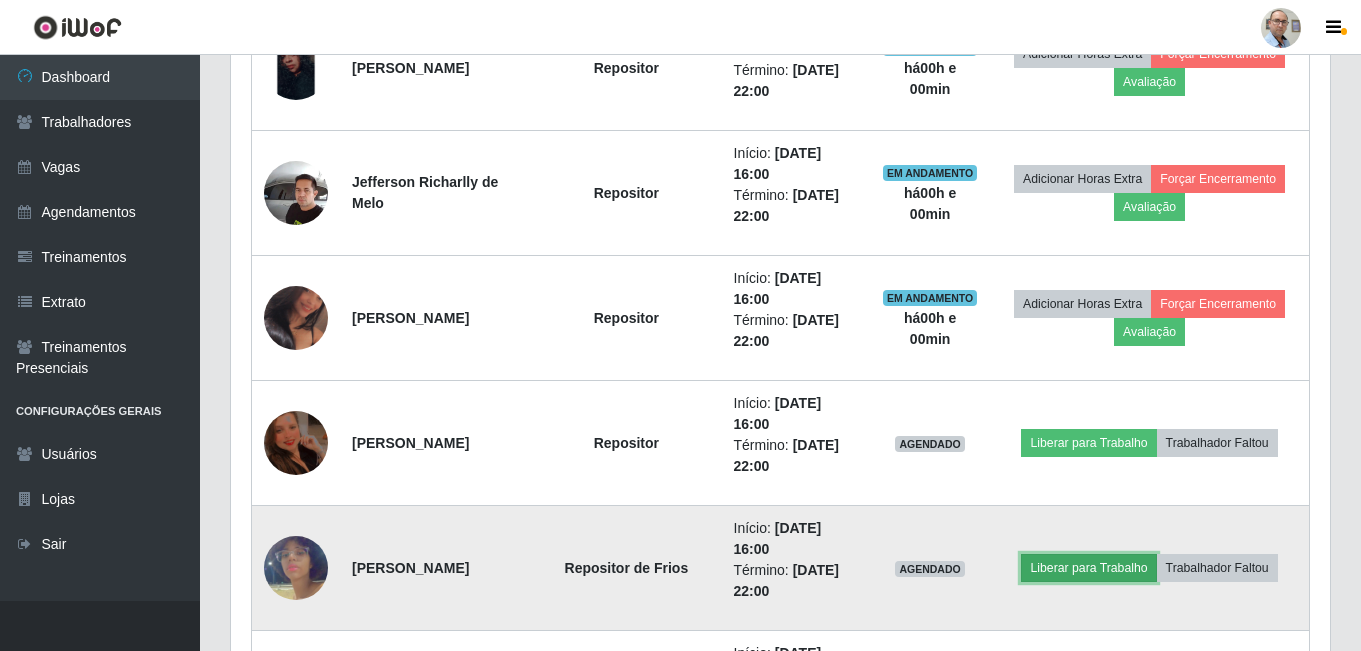 click on "Liberar para Trabalho" at bounding box center [1088, 568] 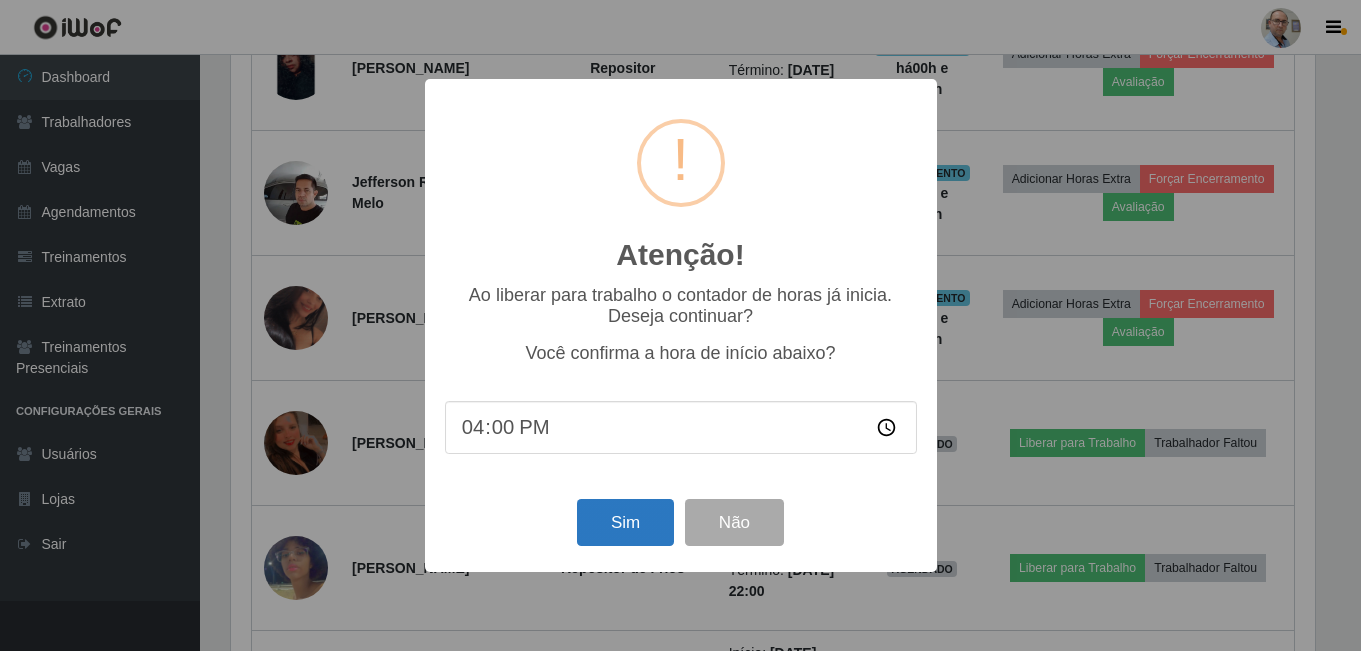 scroll, scrollTop: 999585, scrollLeft: 998911, axis: both 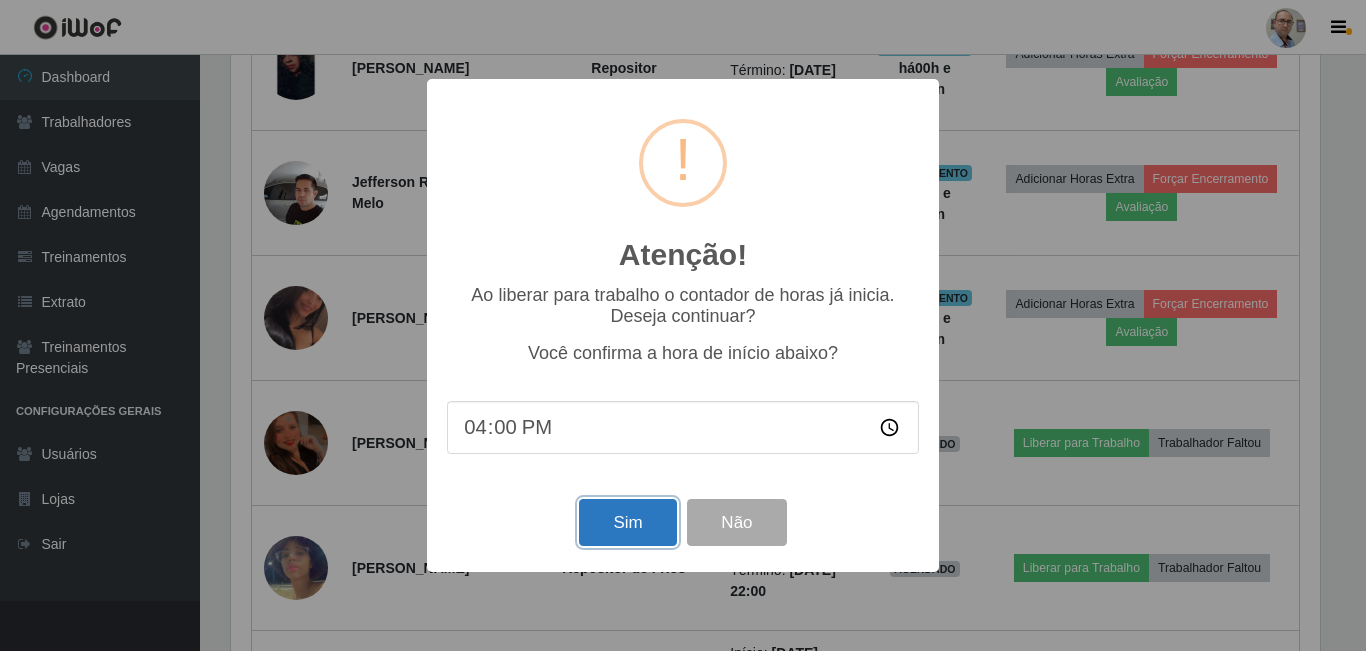click on "Sim" at bounding box center [627, 522] 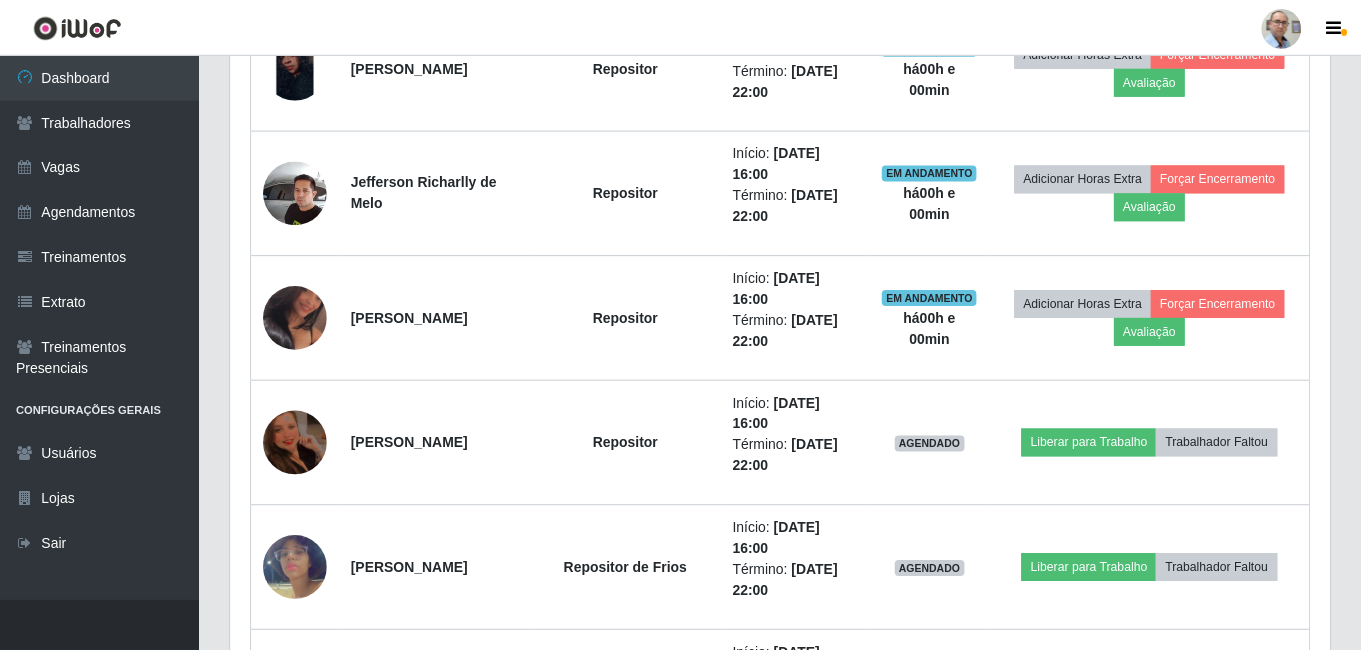scroll, scrollTop: 999585, scrollLeft: 998901, axis: both 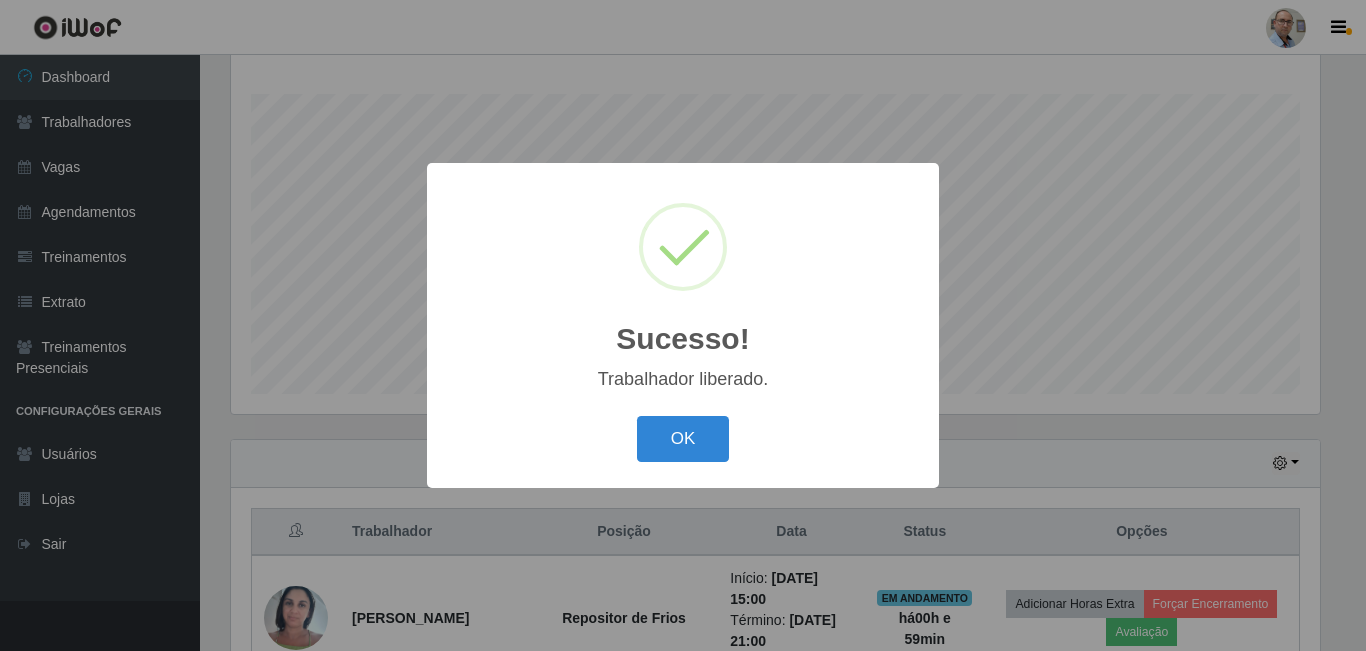 click on "Sucesso! × Trabalhador liberado. OK Cancel" at bounding box center [683, 325] 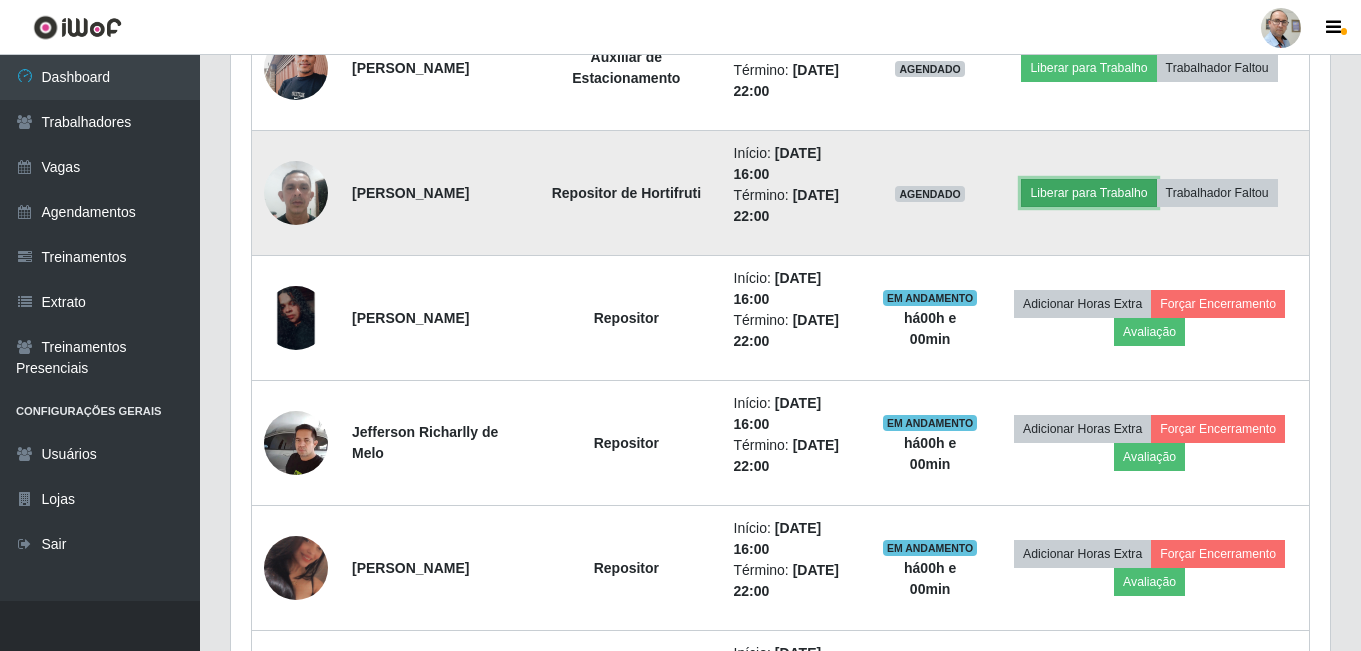 click on "Liberar para Trabalho" at bounding box center [1088, 193] 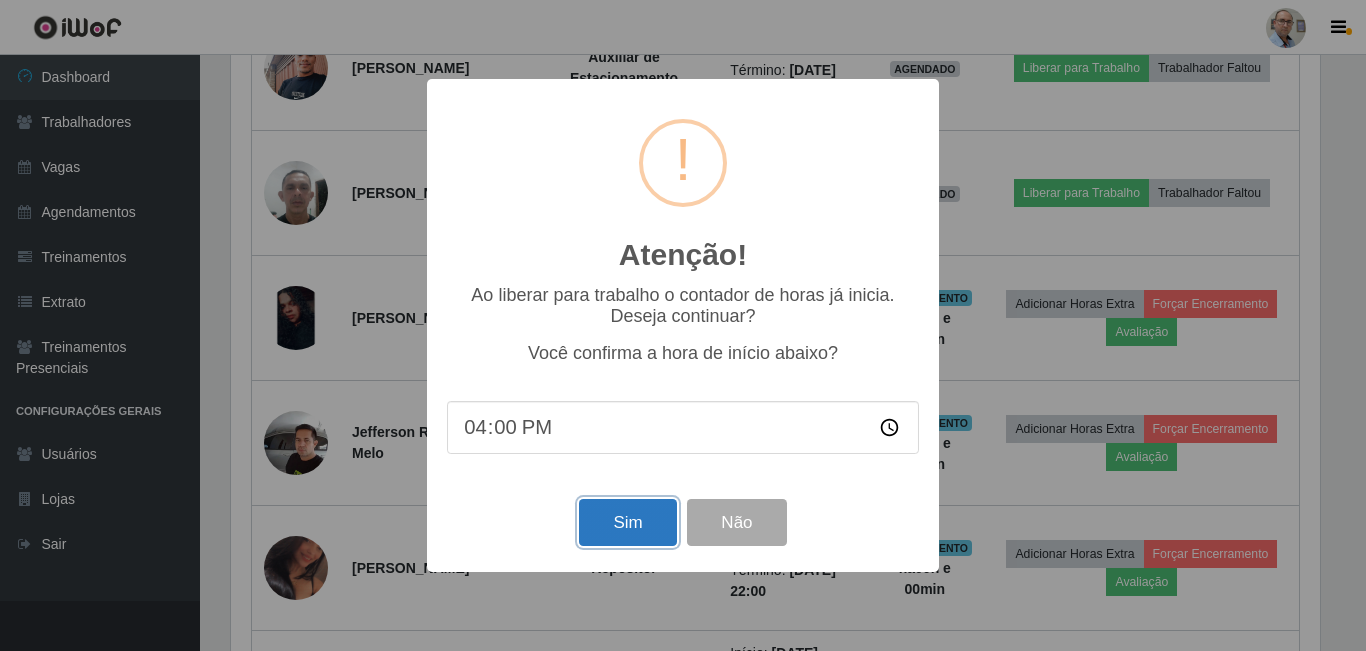 click on "Sim" at bounding box center [627, 522] 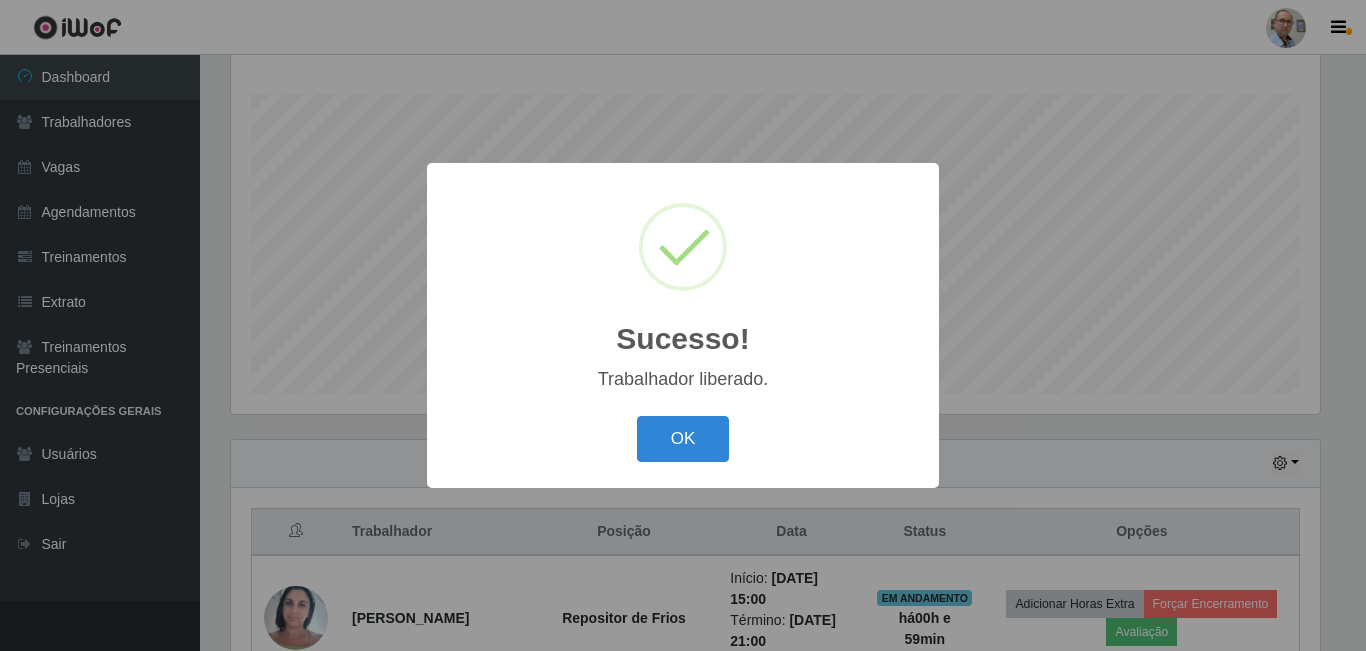 click on "Sucesso! × Trabalhador liberado. OK Cancel" at bounding box center [683, 325] 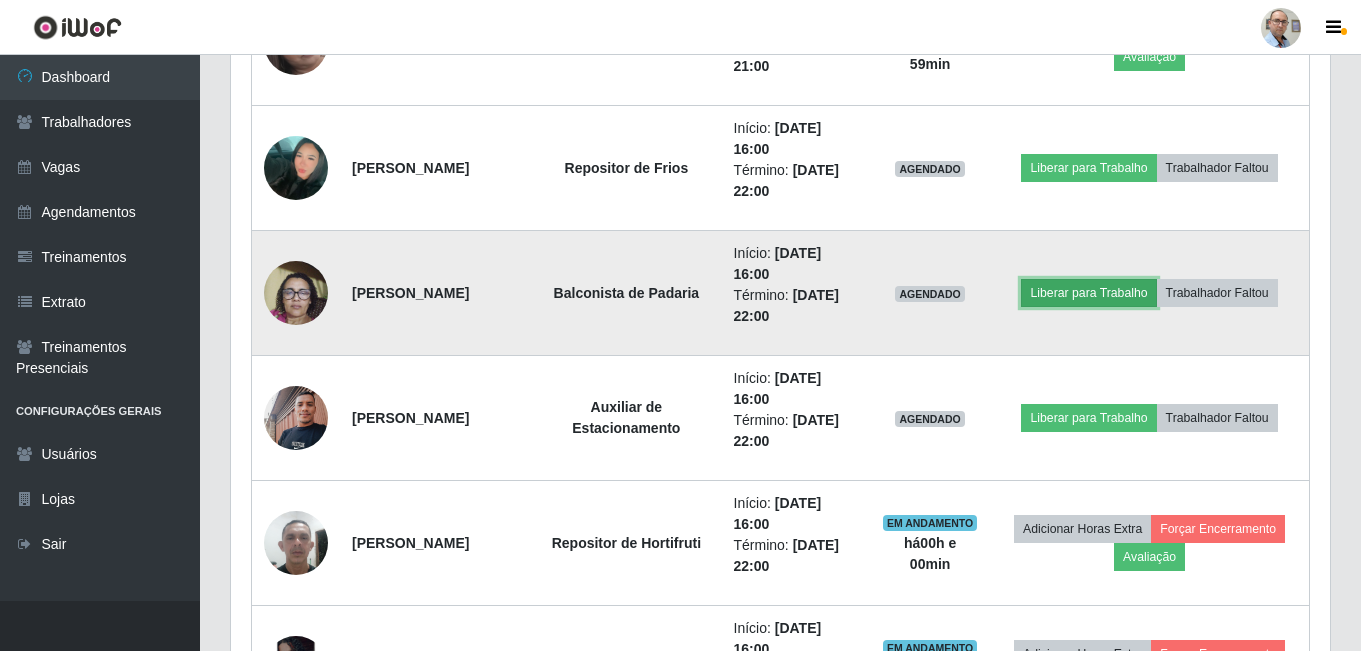 click on "Liberar para Trabalho" at bounding box center [1088, 293] 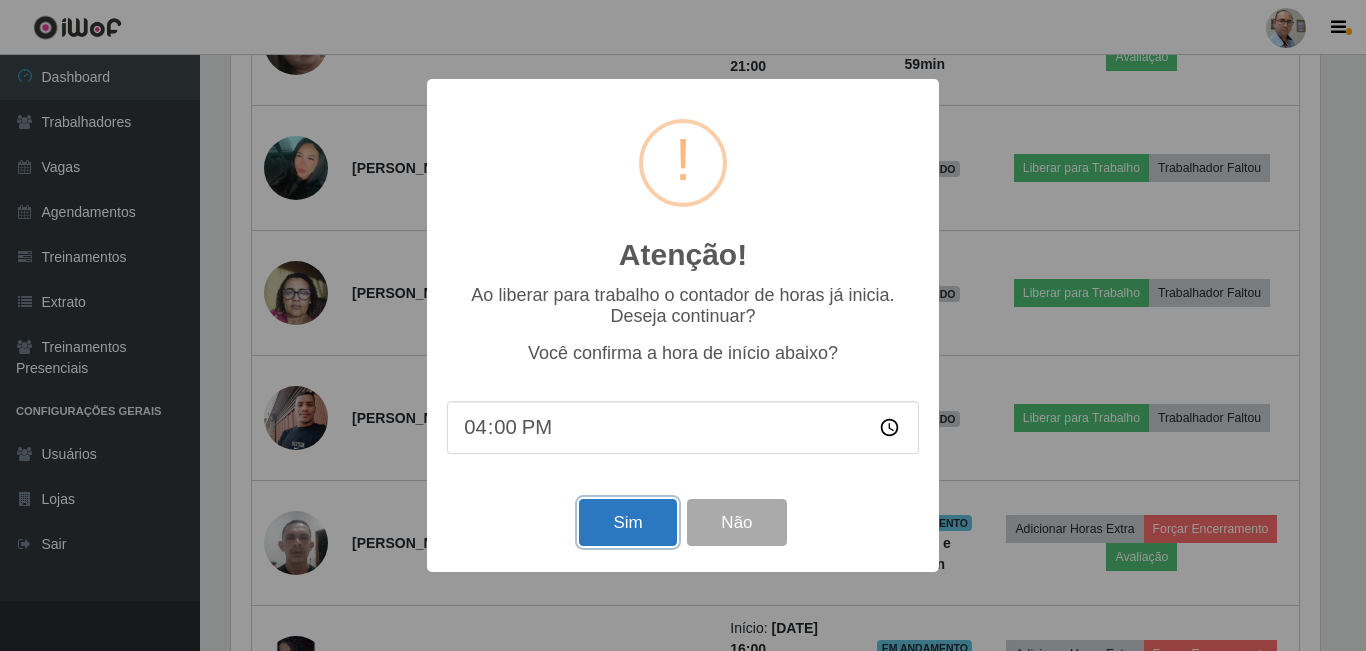 click on "Sim" at bounding box center [627, 522] 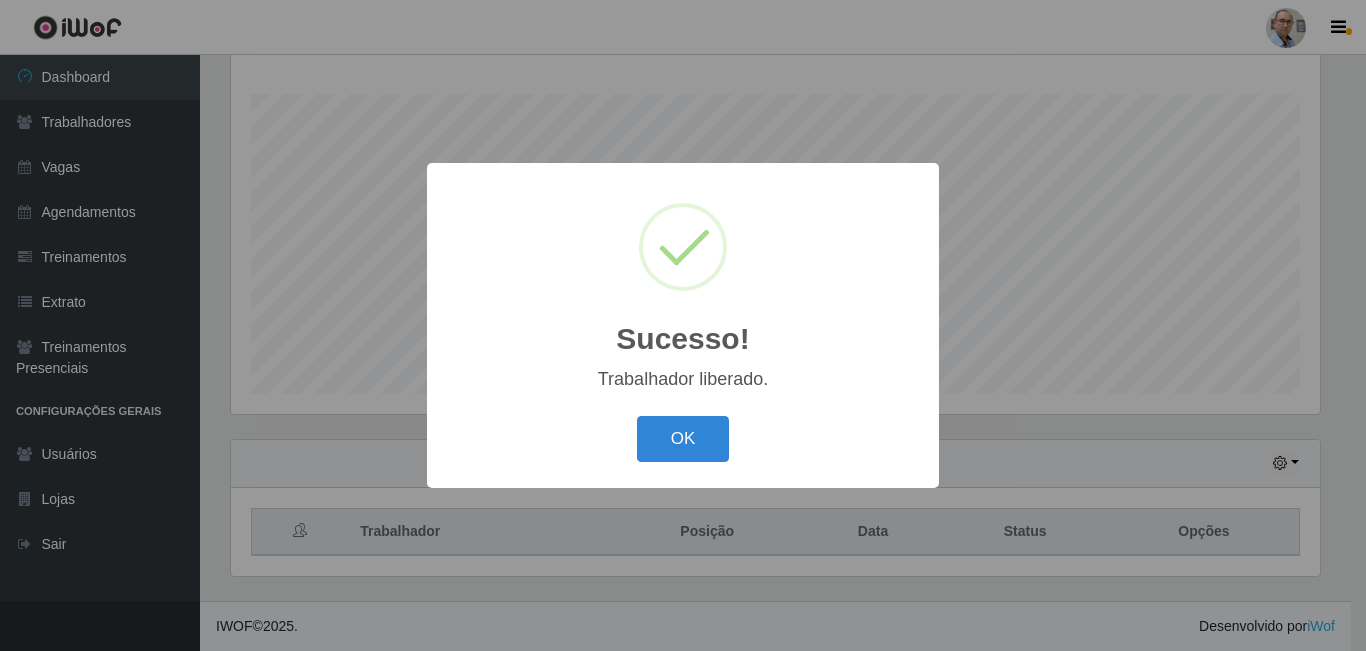 click on "Sucesso! × Trabalhador liberado. OK Cancel" at bounding box center [683, 325] 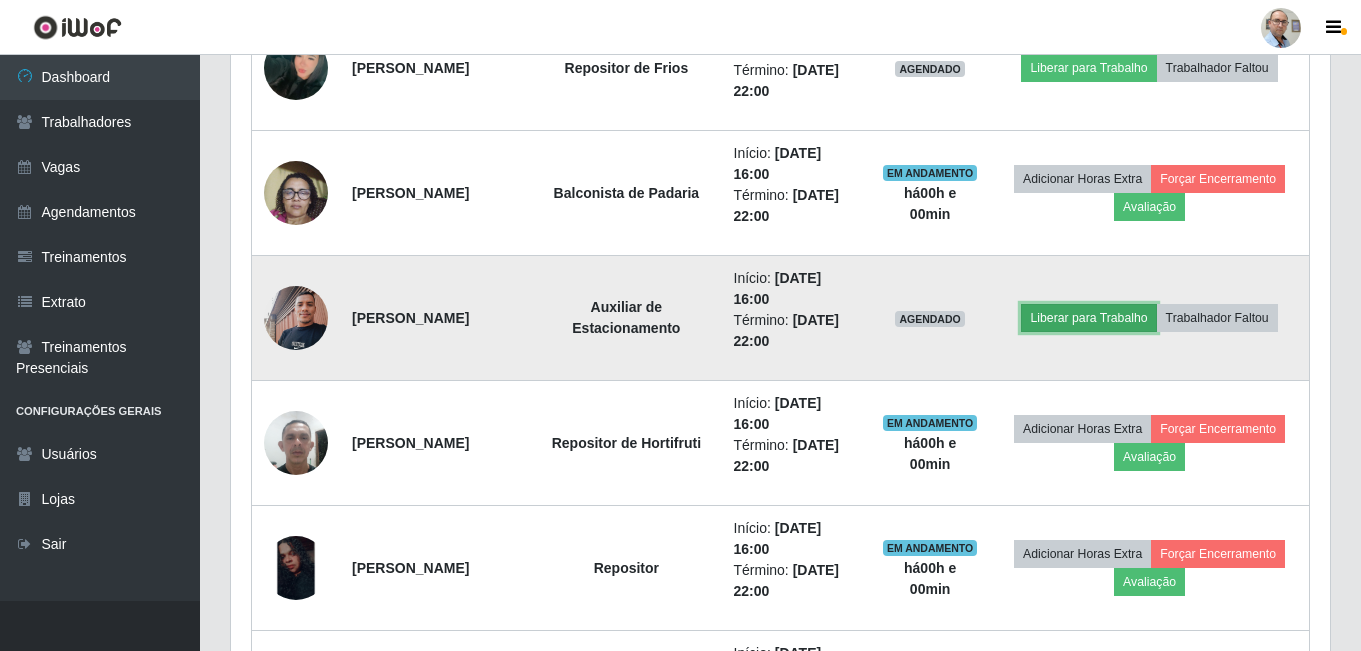 click on "Liberar para Trabalho" at bounding box center (1088, 318) 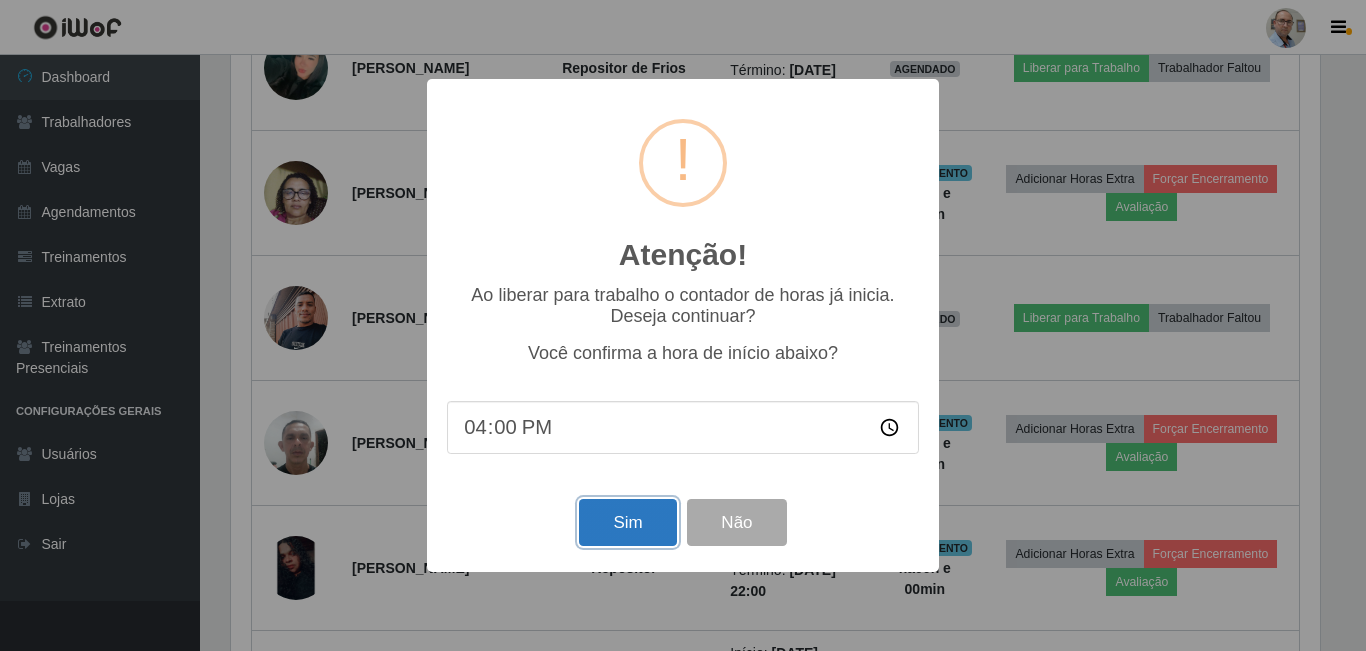 click on "Sim" at bounding box center (627, 522) 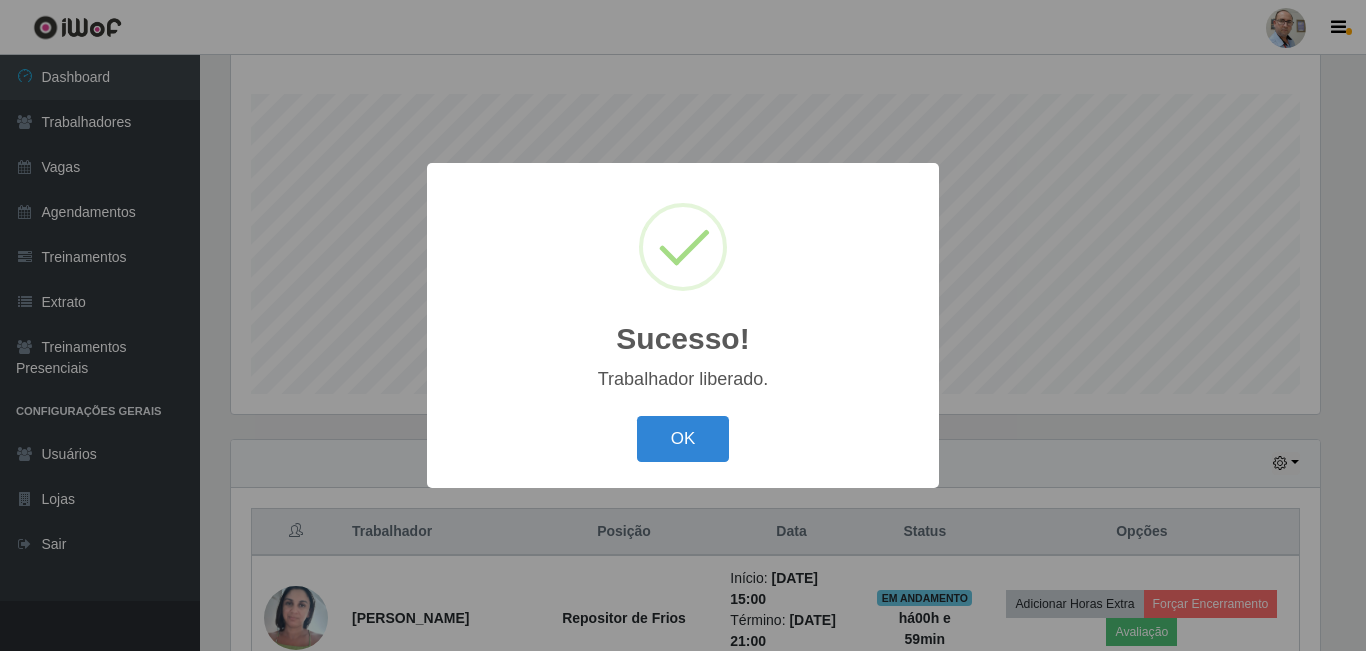 click on "Sucesso! × Trabalhador liberado. OK Cancel" at bounding box center (683, 325) 